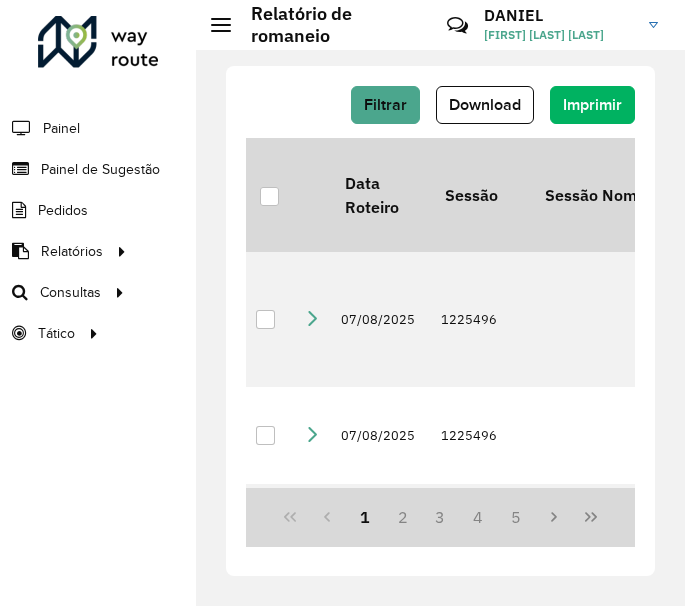 scroll, scrollTop: 0, scrollLeft: 0, axis: both 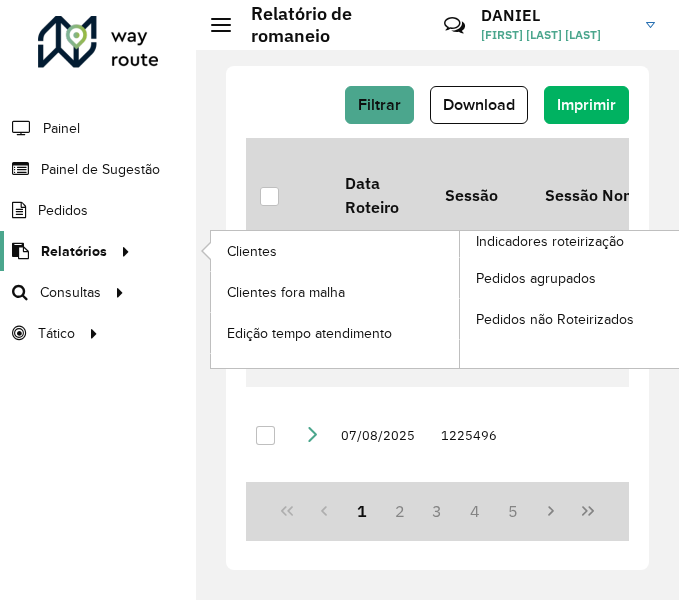 click on "Relatórios" 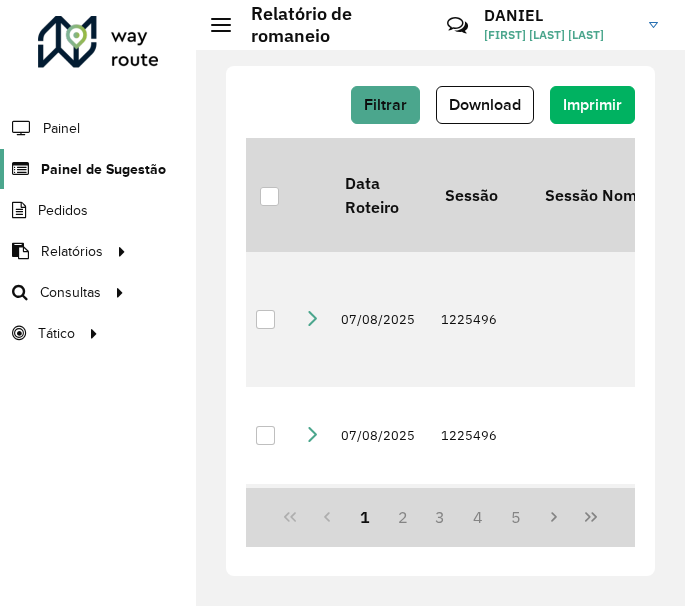 click on "Painel de Sugestão" 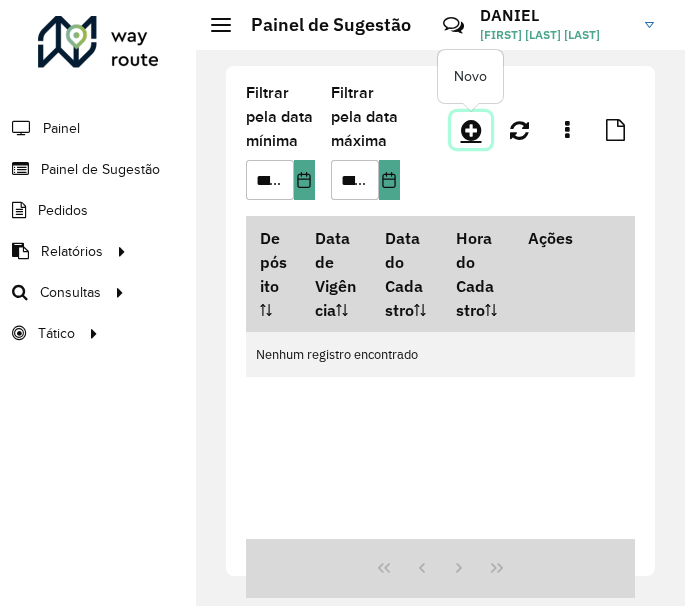click 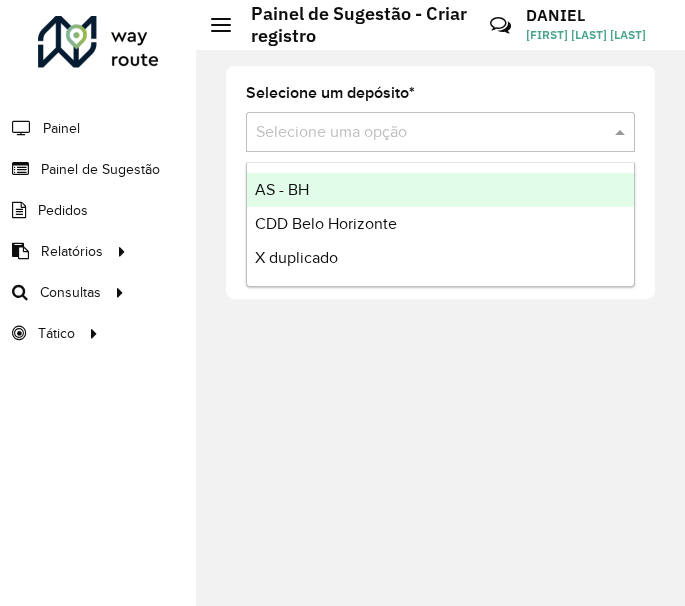 click on "Selecione uma opção" at bounding box center [440, 132] 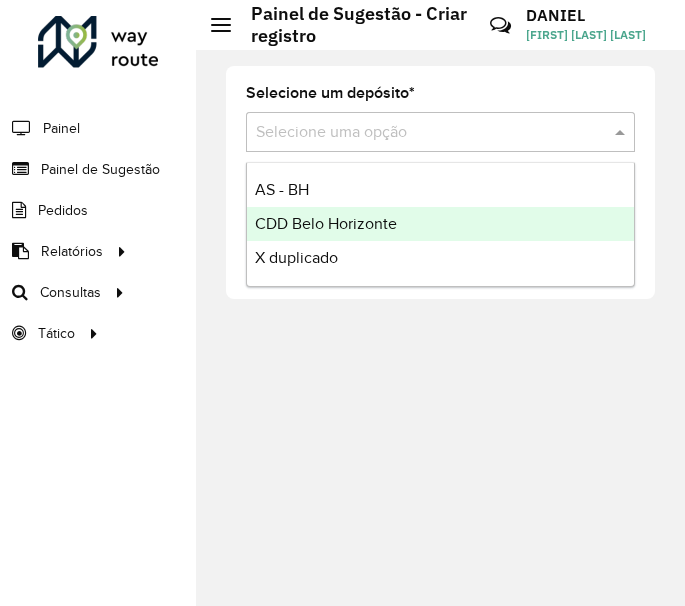 click on "CDD Belo Horizonte" at bounding box center (326, 223) 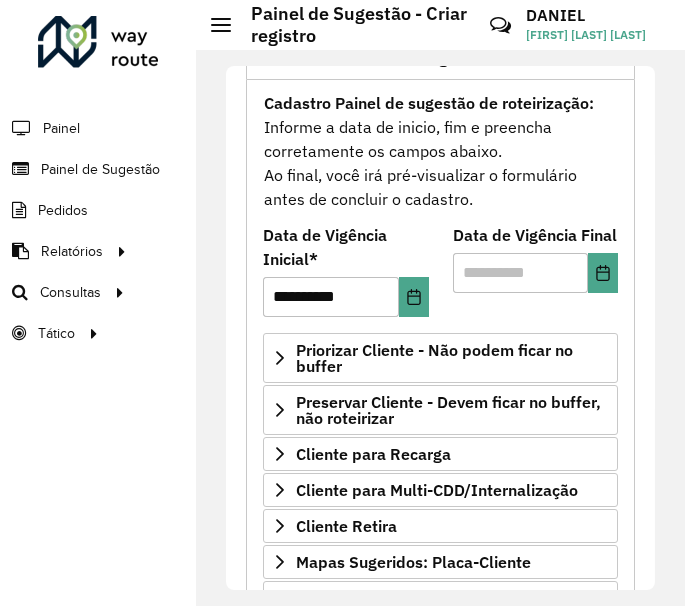 scroll, scrollTop: 168, scrollLeft: 0, axis: vertical 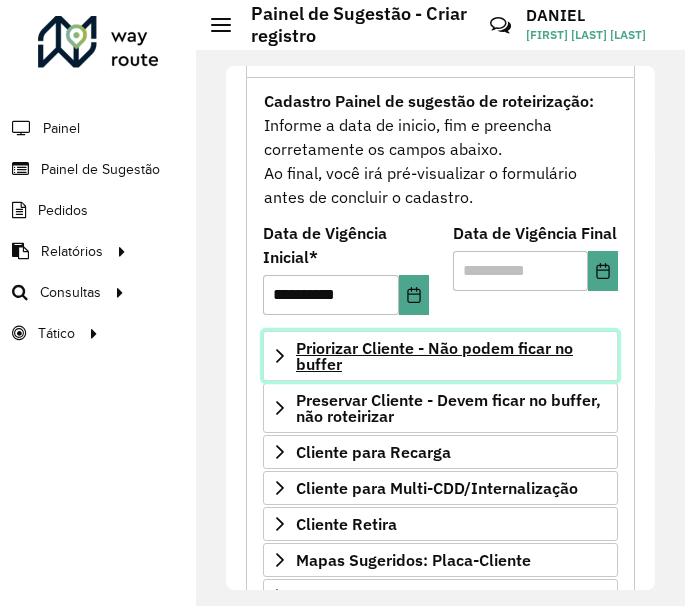 click on "Priorizar Cliente - Não podem ficar no buffer" at bounding box center [452, 356] 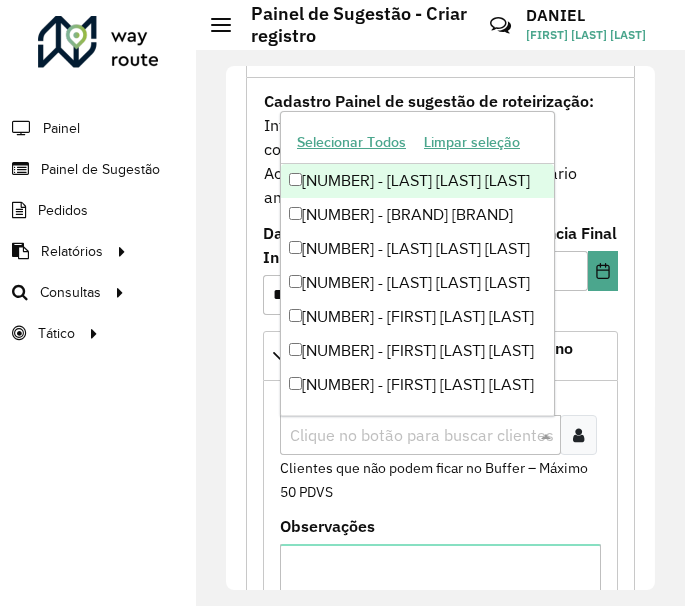 click at bounding box center (410, 436) 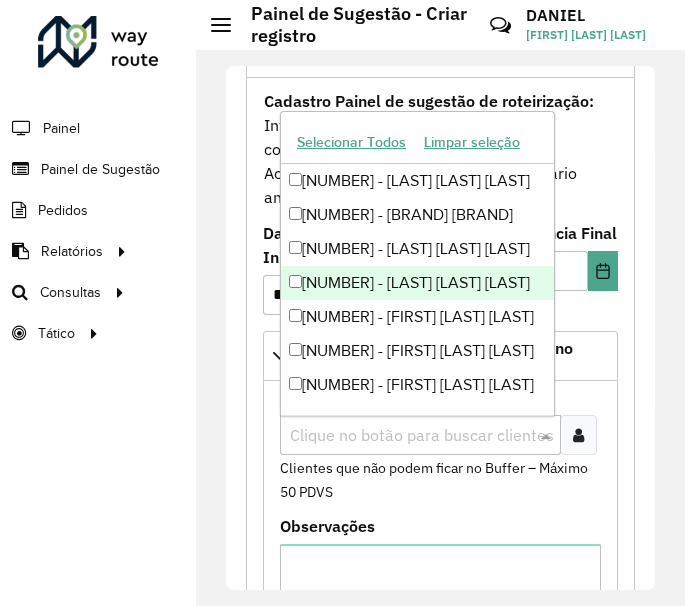 paste on "****" 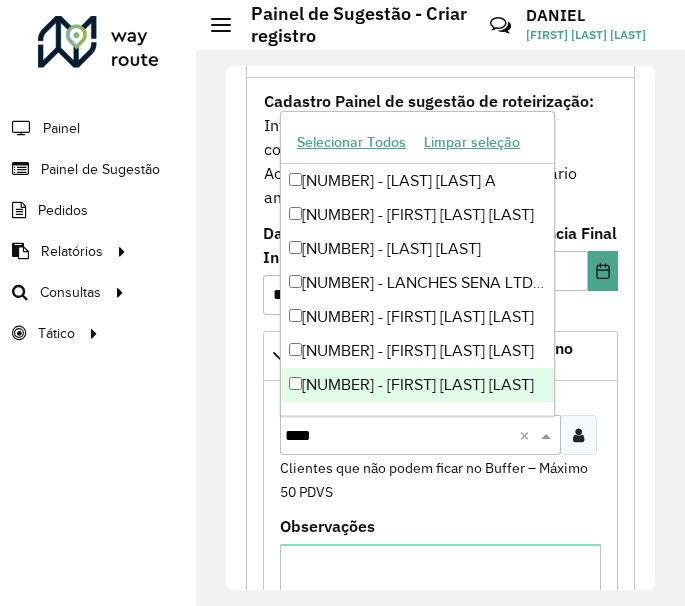 type on "*****" 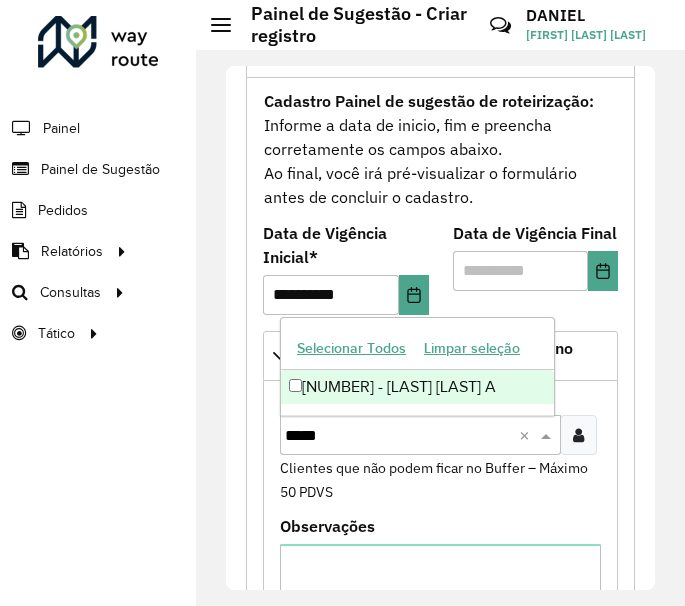 click on "[NUMBER] - [LAST] [LAST] A" at bounding box center [417, 387] 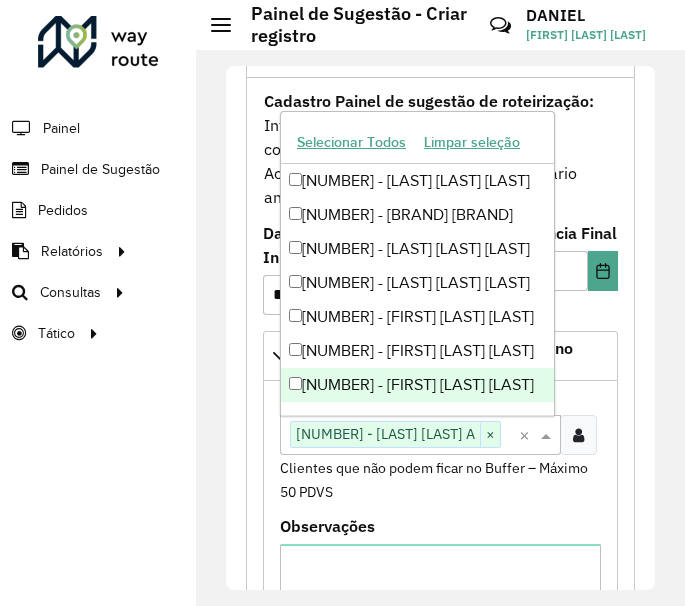 click on "Clique no botão para buscar clientes [NUMBER] - [LAST] [LAST] A ×" at bounding box center [399, 434] 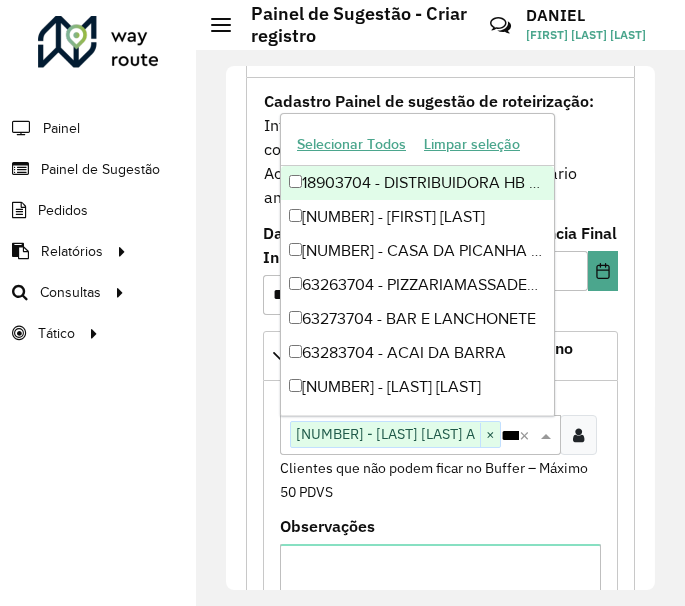 scroll, scrollTop: 0, scrollLeft: 36, axis: horizontal 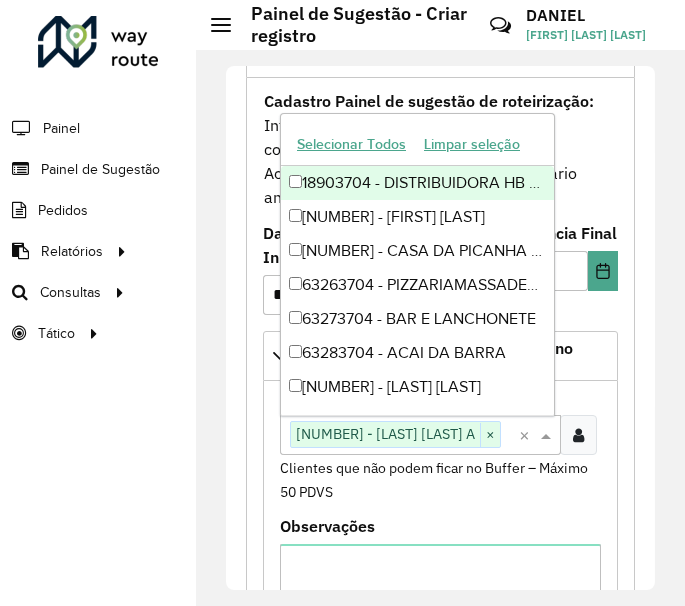 click on "18903704 - DISTRIBUIDORA HB LTDA" at bounding box center [417, 183] 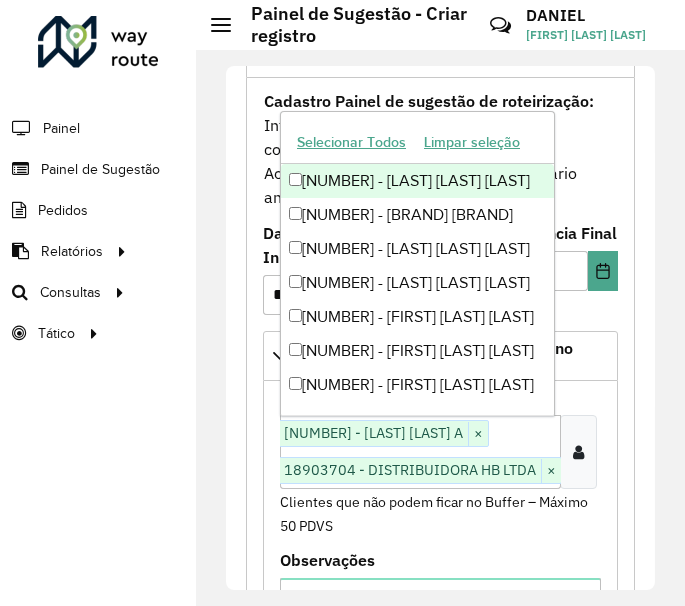 click on "Clique no botão para buscar clientes [NUMBER] - [LAST] [LAST] A × [NUMBER] - [LAST] [LAST] [LAST] ×" at bounding box center [415, 452] 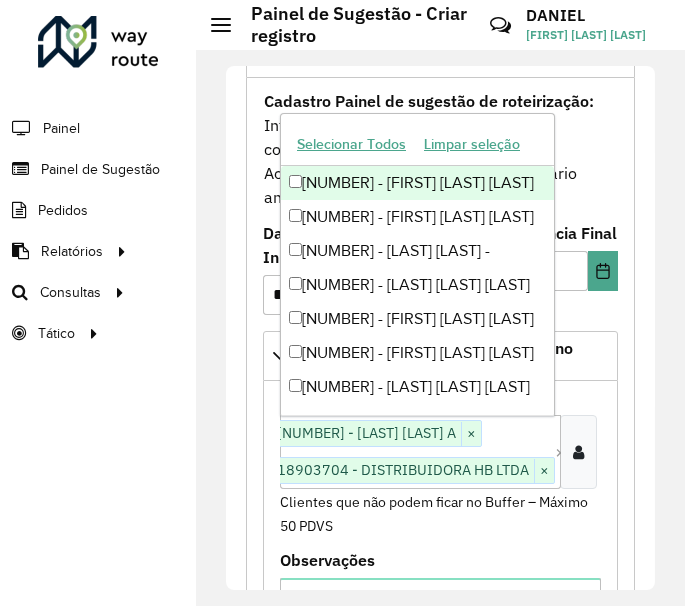 click on "[NUMBER] - [FIRST] [LAST] [LAST]" at bounding box center (417, 183) 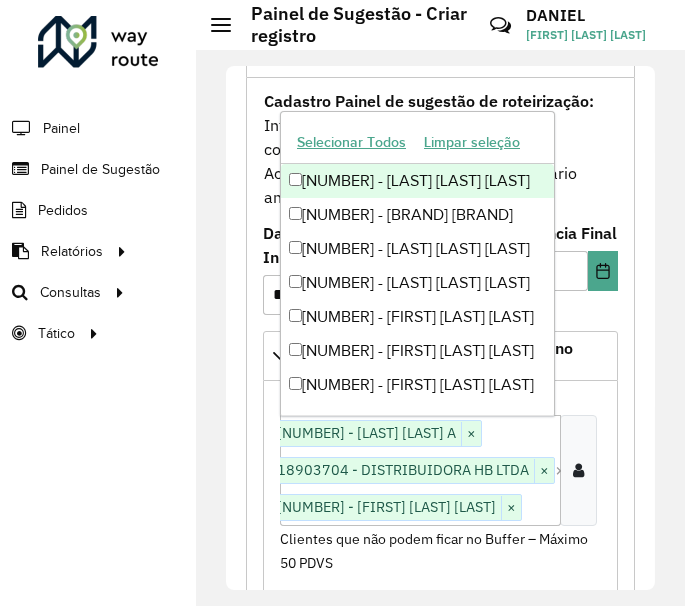scroll, scrollTop: 0, scrollLeft: 0, axis: both 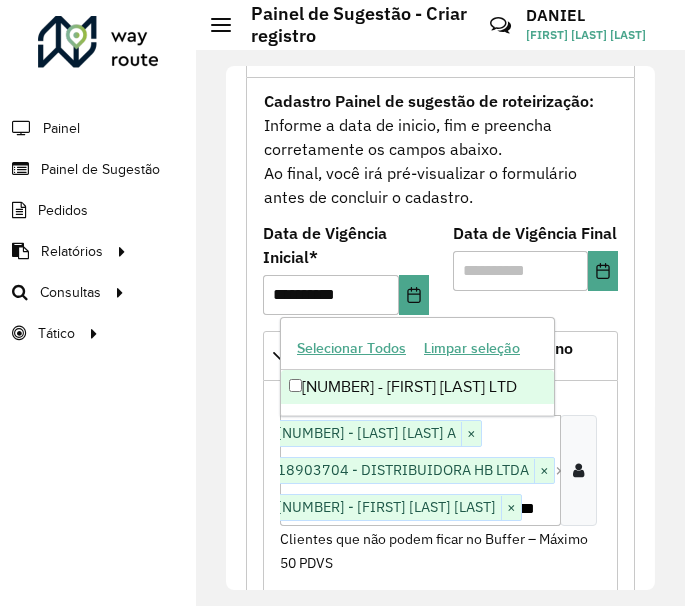 click on "[NUMBER] - [FIRST] [LAST] LTD" at bounding box center [417, 387] 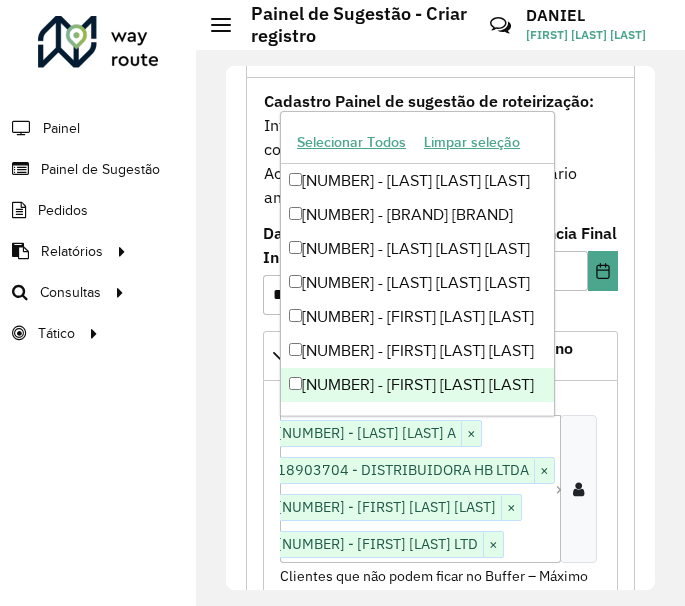 scroll, scrollTop: 0, scrollLeft: 0, axis: both 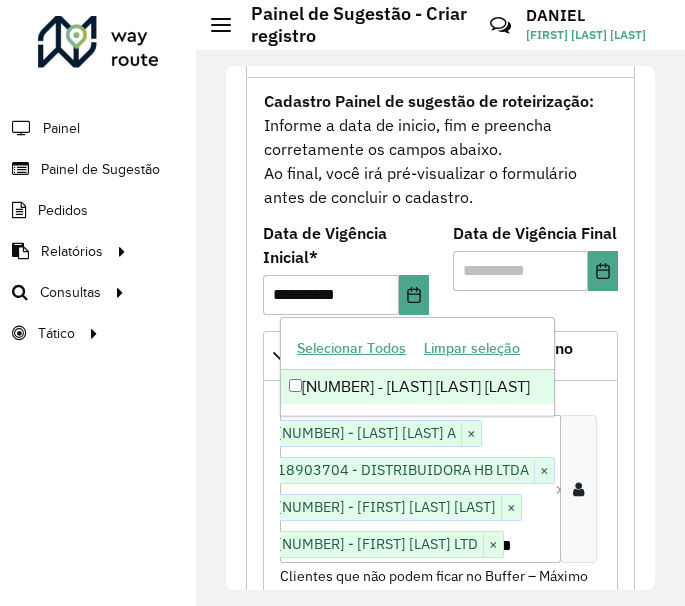 click on "[NUMBER] - [LAST] [LAST] [LAST]" at bounding box center (417, 387) 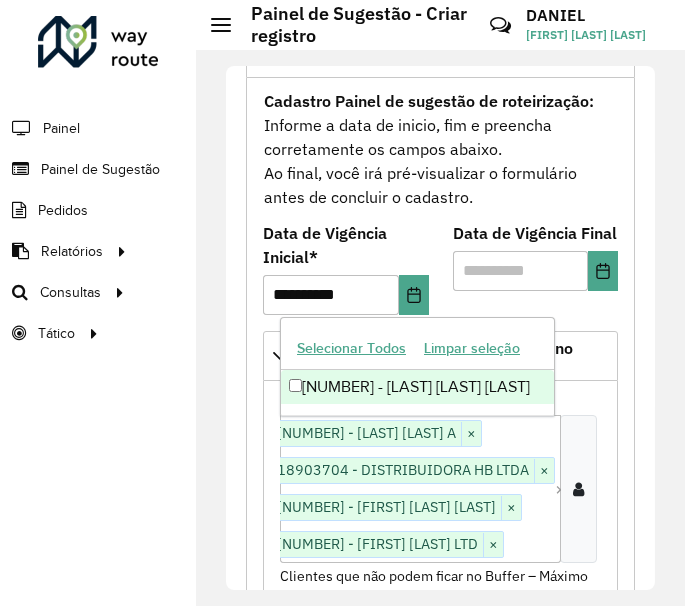 scroll, scrollTop: 0, scrollLeft: 0, axis: both 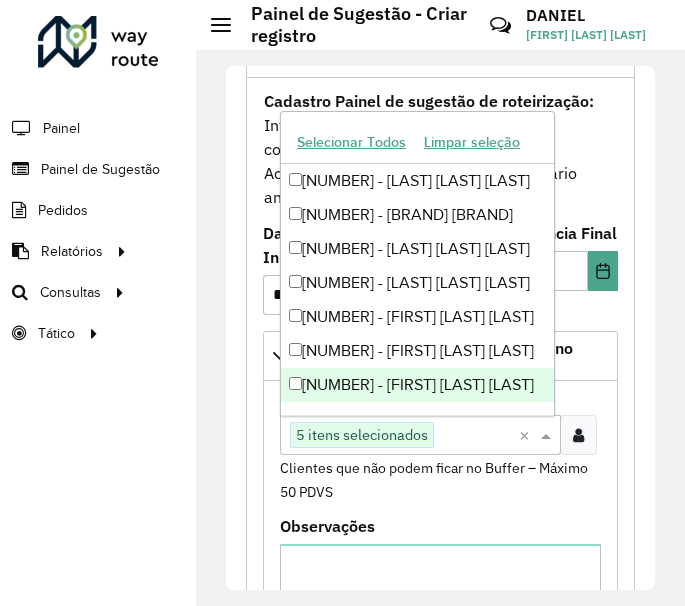 paste on "*****" 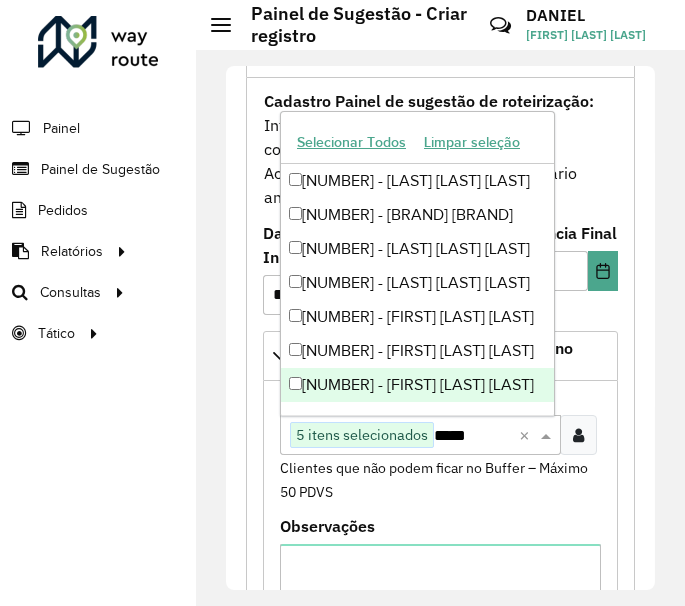 click on "*****" at bounding box center (473, 436) 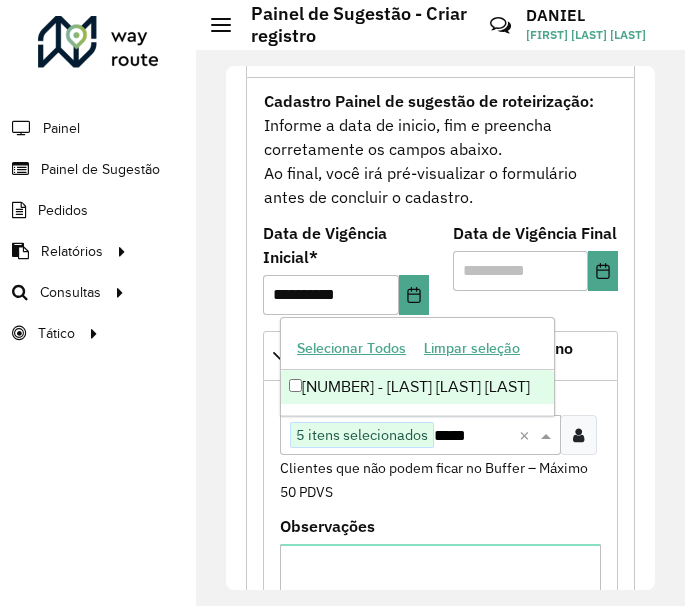 click on "[NUMBER] - [LAST] [LAST] [LAST]" at bounding box center (417, 387) 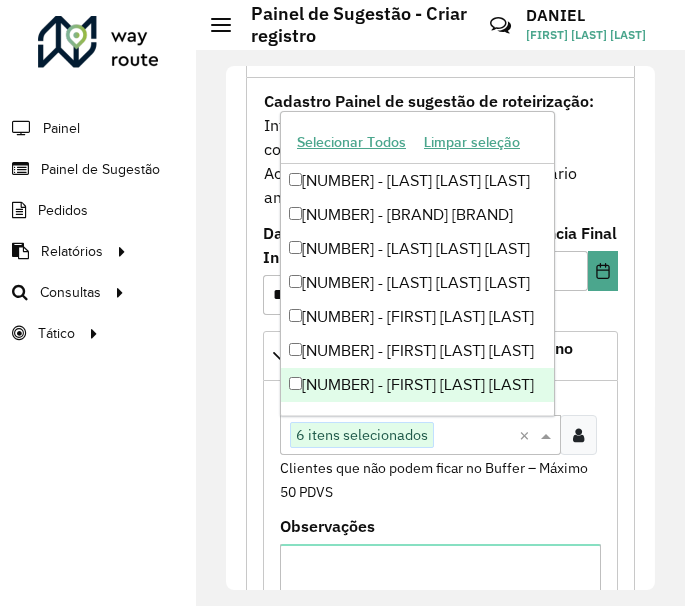 click at bounding box center [473, 436] 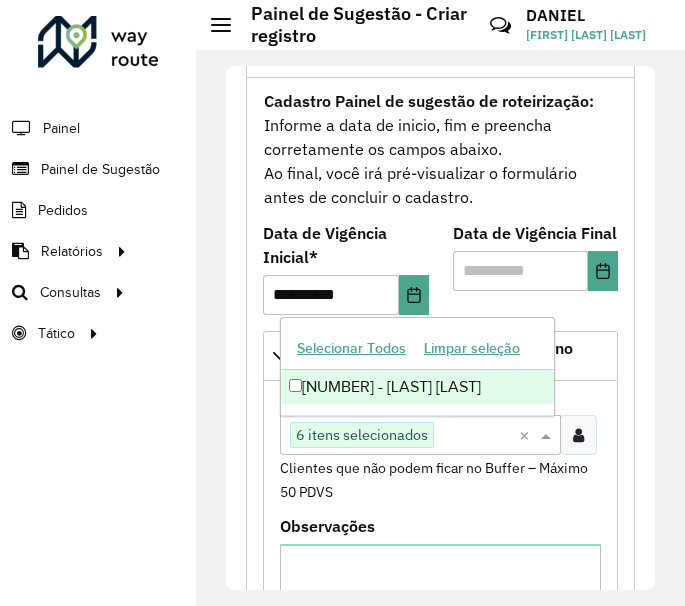 type on "*****" 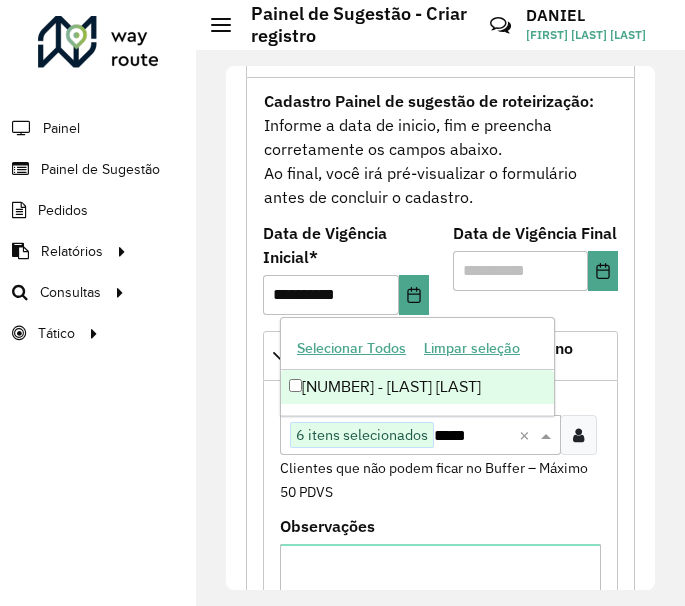 click on "[NUMBER] - [LAST] [LAST]" at bounding box center [417, 387] 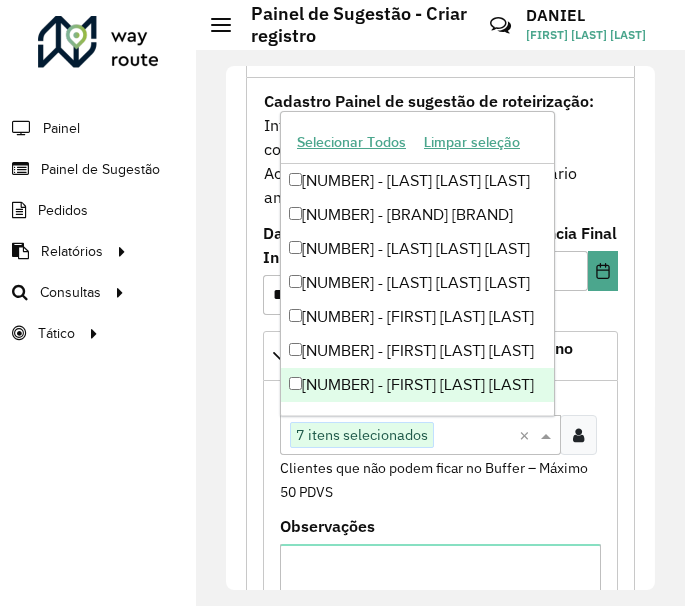 click at bounding box center [473, 436] 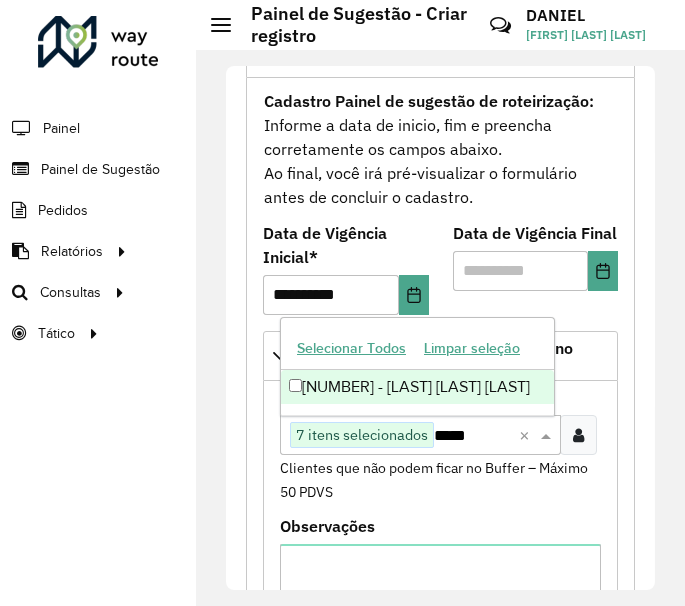 click on "[NUMBER] - [LAST] [LAST] [LAST]" at bounding box center [417, 387] 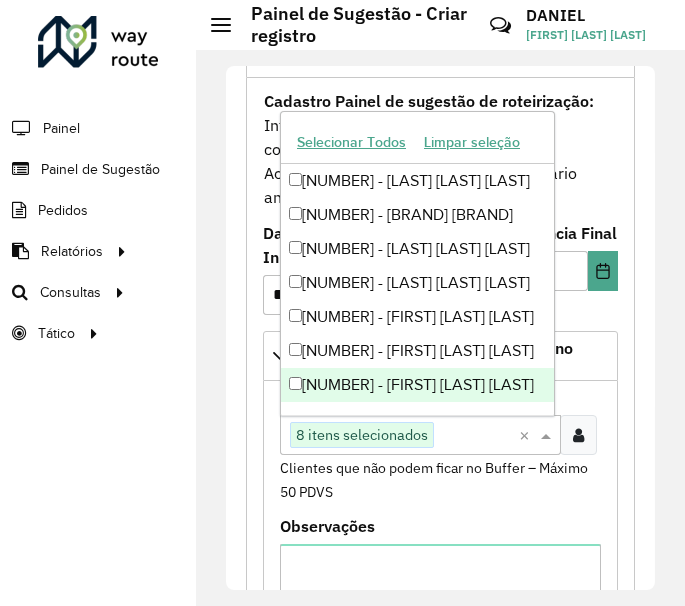 paste on "*****" 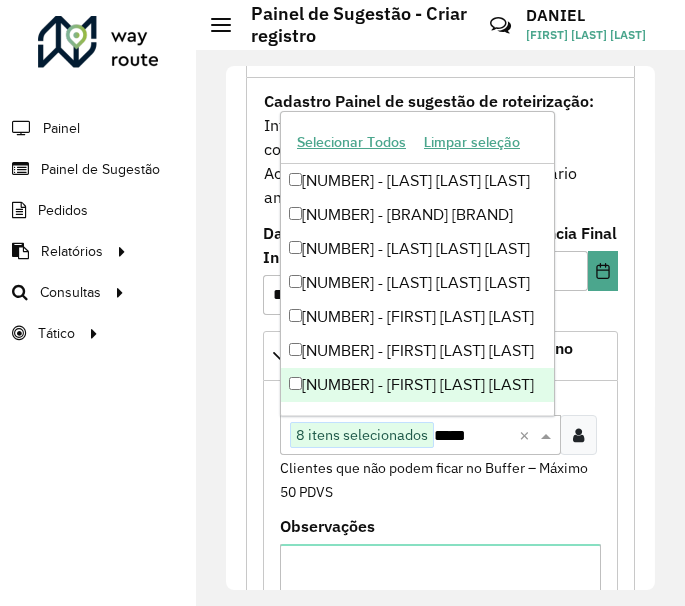 click on "*****" at bounding box center [473, 436] 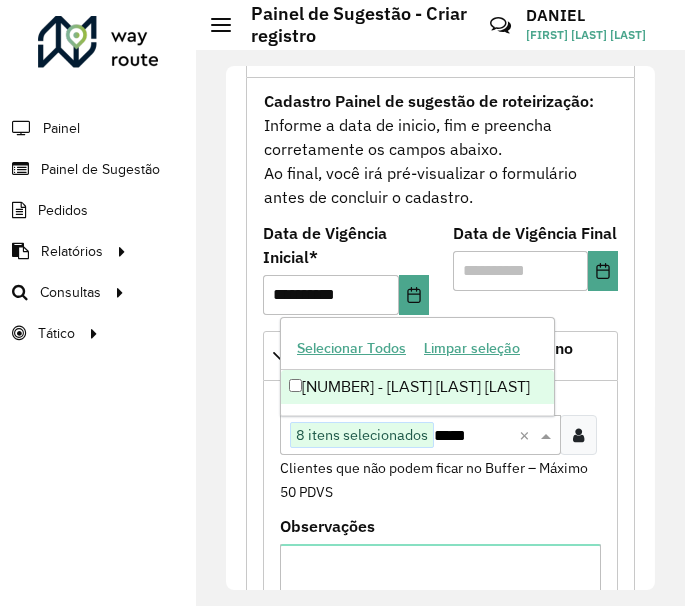 click on "[NUMBER] - [LAST] [LAST] [LAST]" at bounding box center [417, 387] 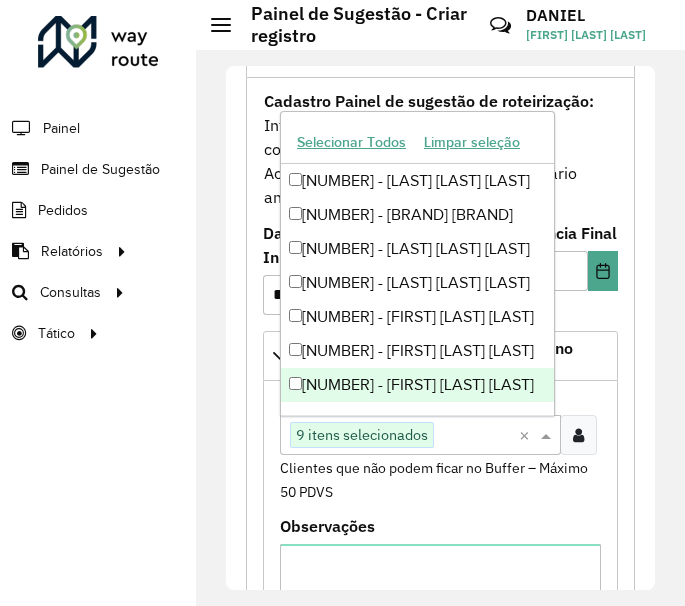 paste on "*****" 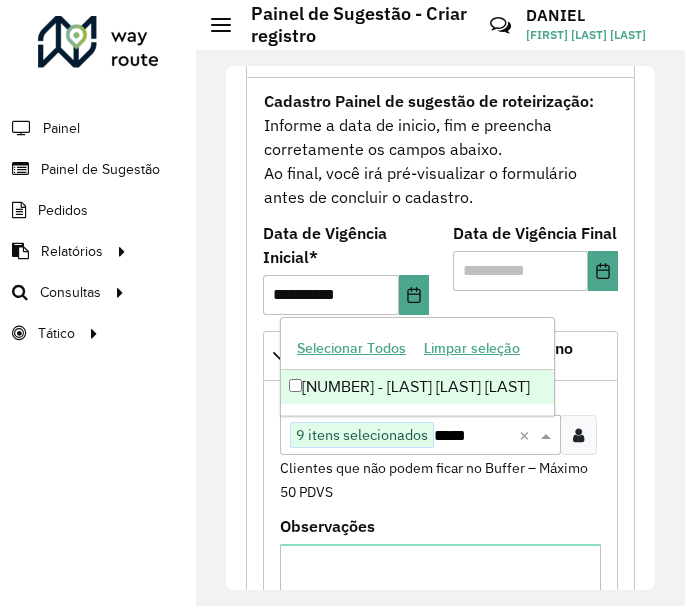 click on "[NUMBER] - [LAST] [LAST] [LAST]" at bounding box center (417, 387) 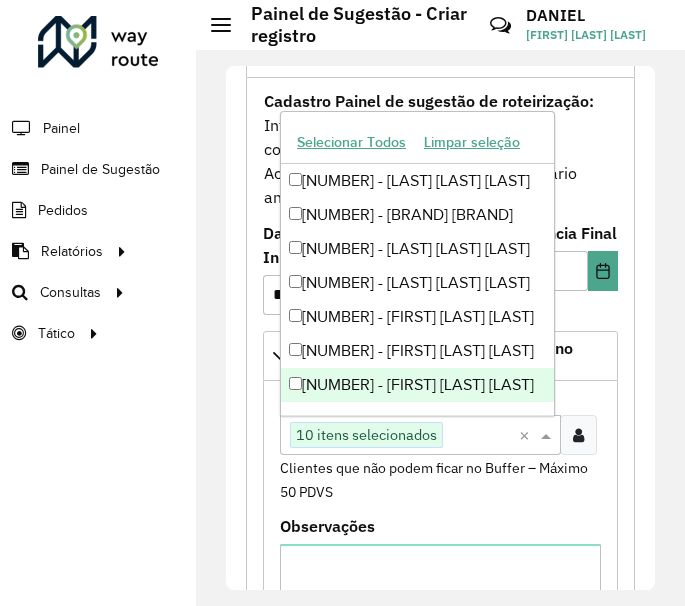 click at bounding box center (478, 436) 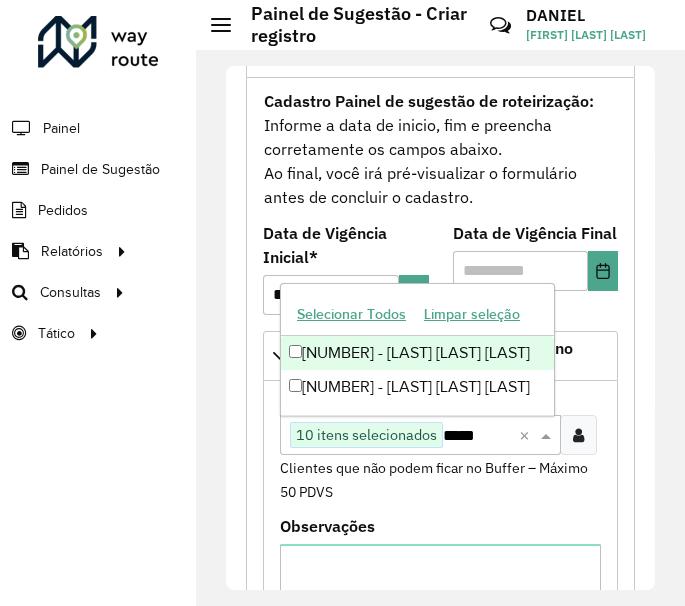 click on "[NUMBER] - [LAST] [LAST] [LAST]" at bounding box center [417, 353] 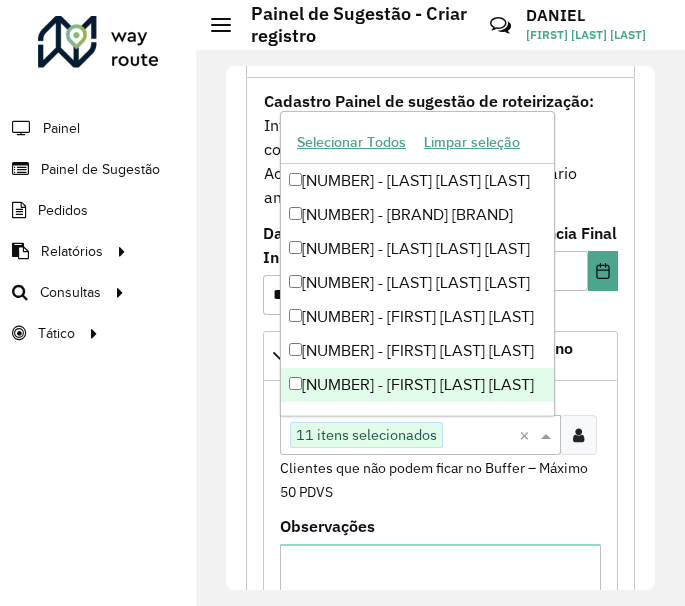 paste on "*****" 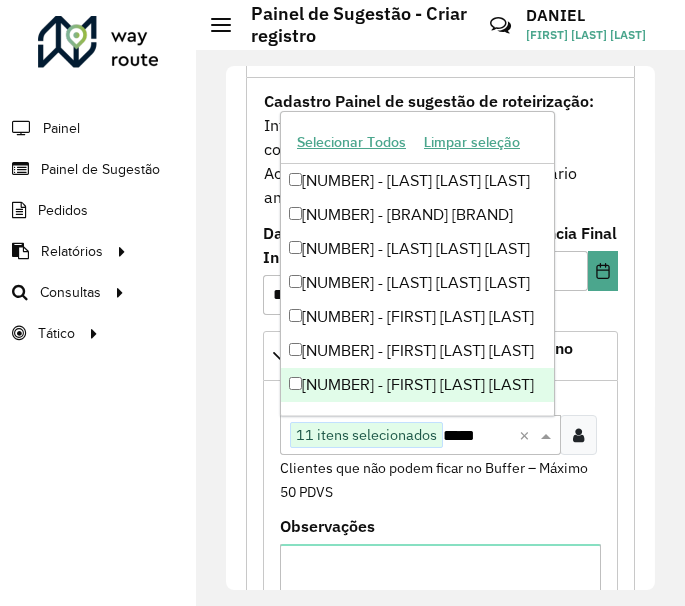 click on "Clique no botão para buscar clientes [NUMBER] itens selecionados *****" at bounding box center [399, 435] 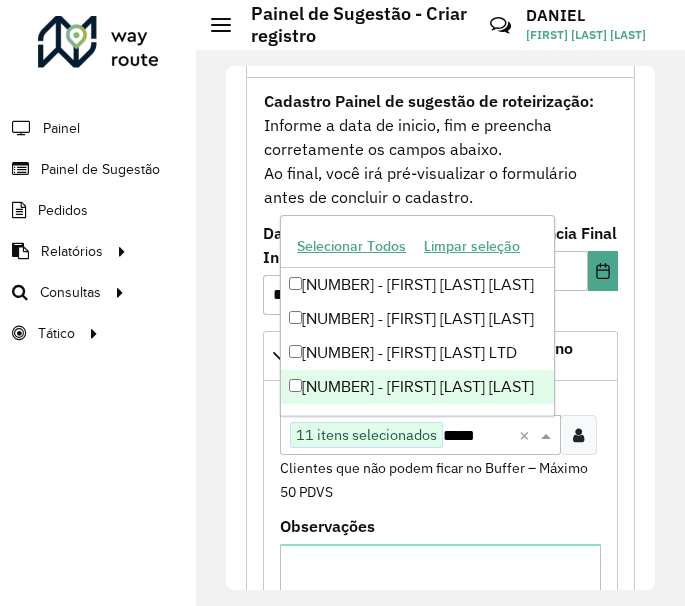 click on "*****" at bounding box center (478, 436) 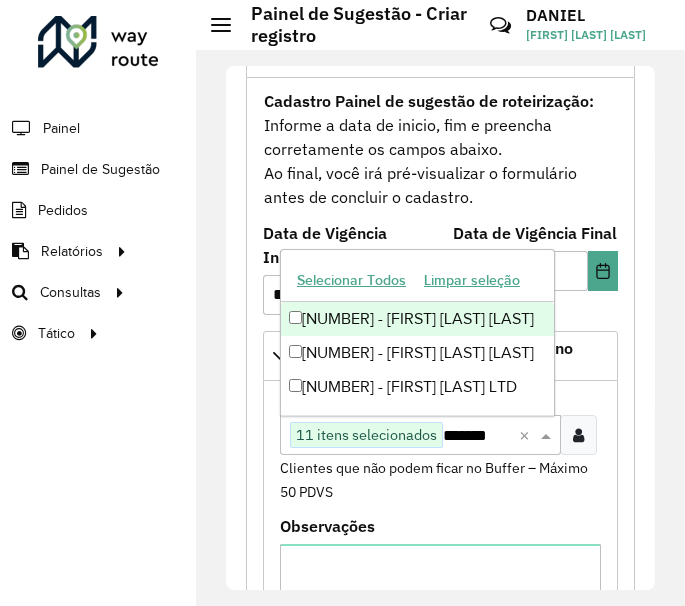 type on "********" 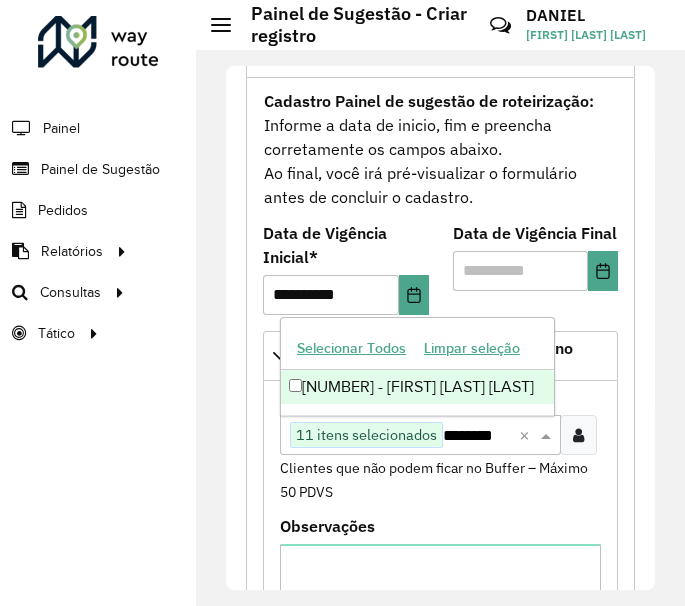 click on "[NUMBER] - [FIRST] [LAST] [LAST]" at bounding box center (417, 387) 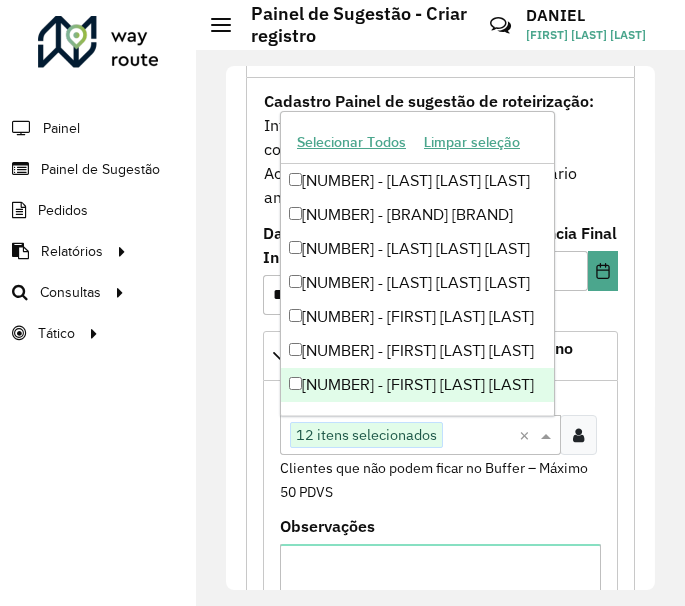 click at bounding box center (478, 436) 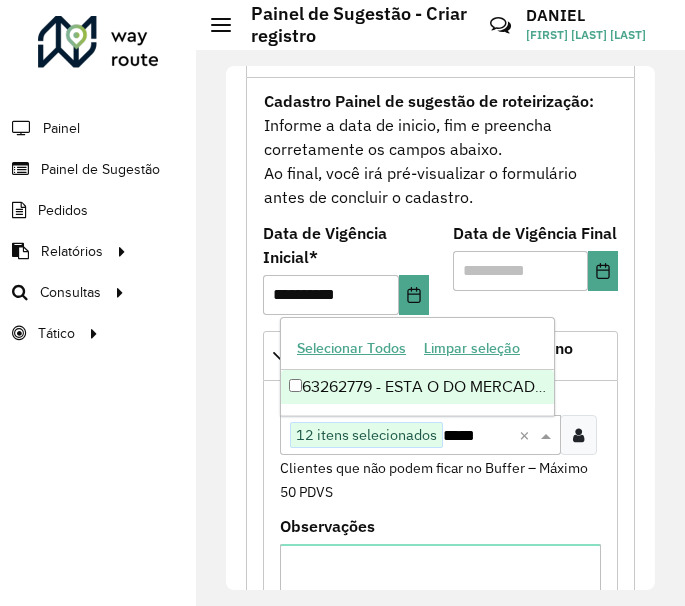 click on "63262779 - ESTA  O DO MERCADO B" at bounding box center (417, 387) 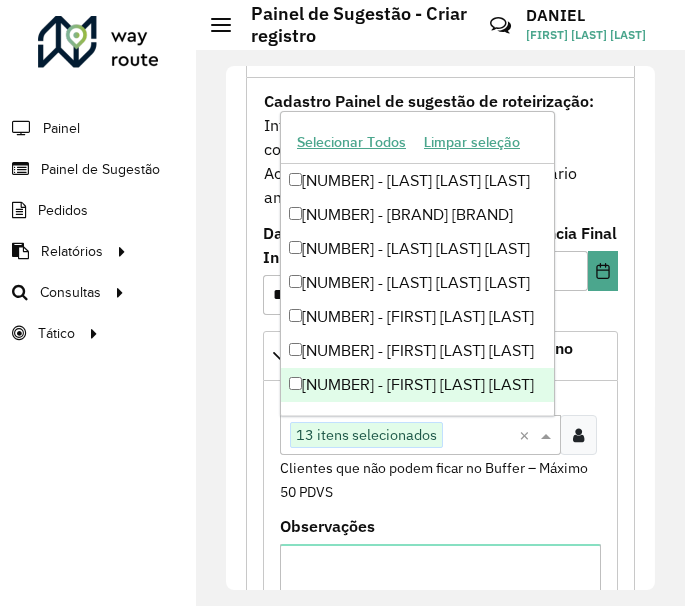 click at bounding box center (478, 436) 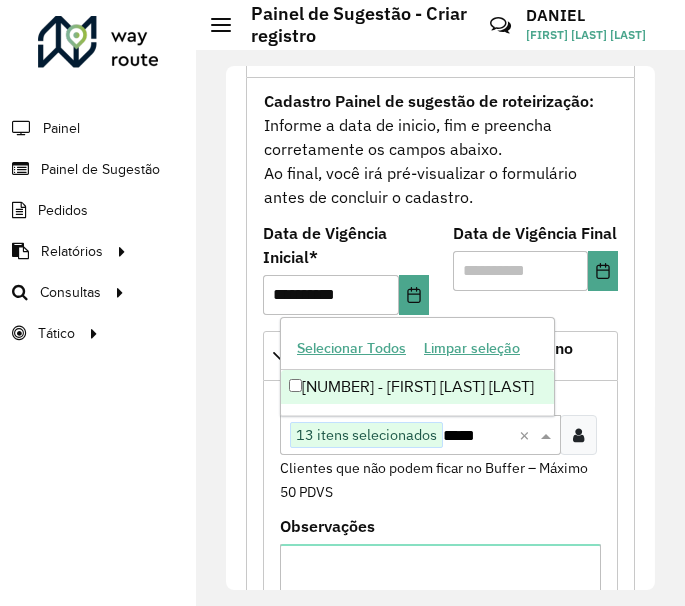click on "[NUMBER] - [FIRST] [LAST] [LAST]" at bounding box center (417, 387) 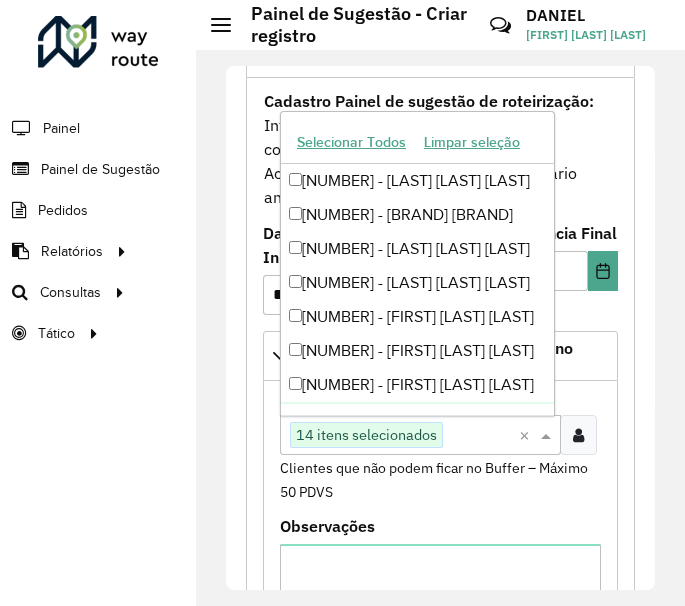 paste on "*****" 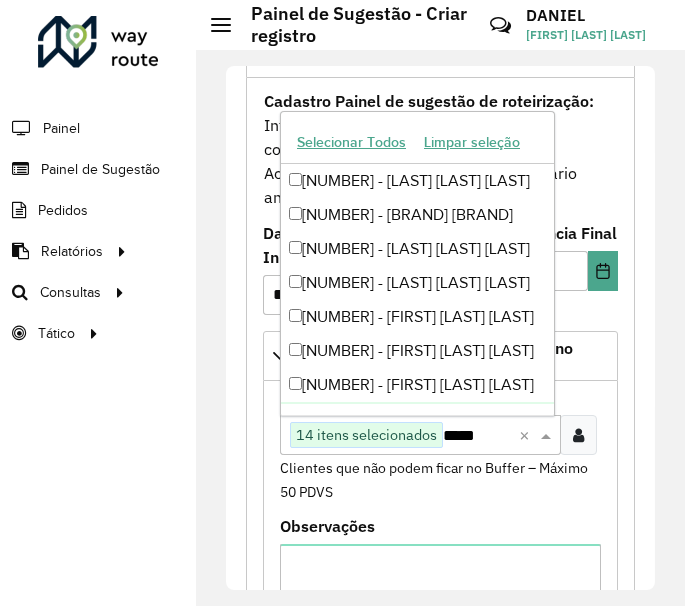 click on "*****" at bounding box center [478, 436] 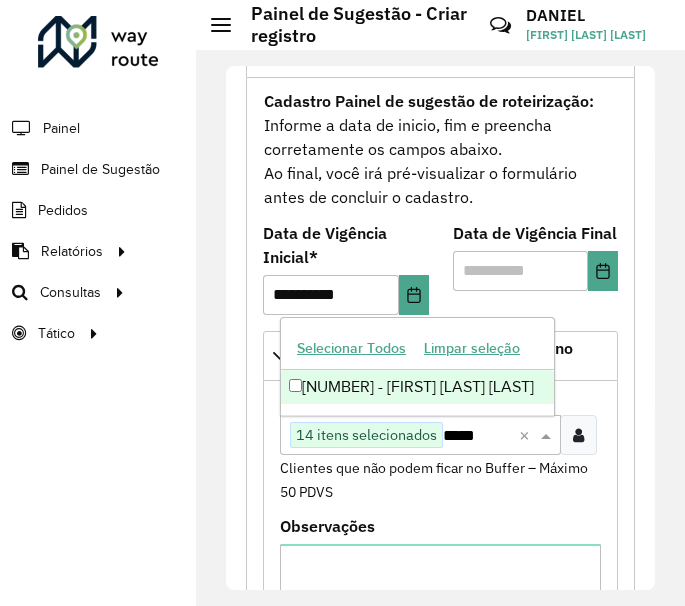 click on "[NUMBER] - [FIRST] [LAST] [LAST]" at bounding box center (417, 387) 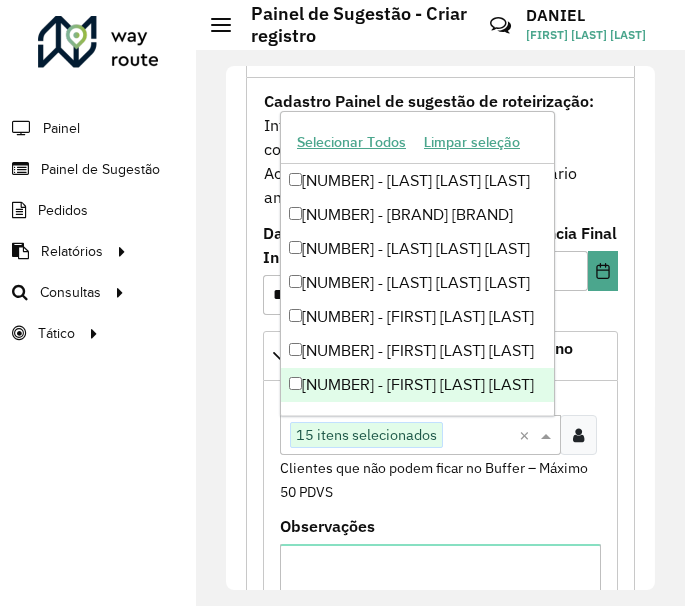 click at bounding box center [478, 436] 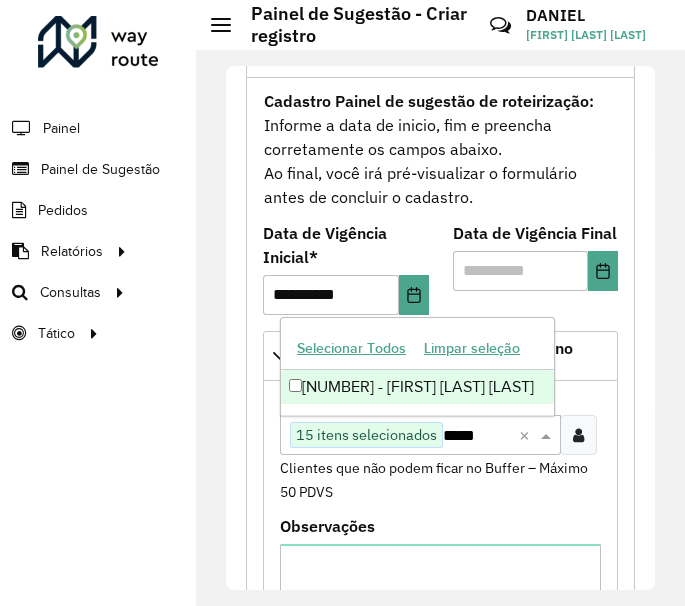click on "[NUMBER] - [FIRST] [LAST] [LAST]" at bounding box center (417, 387) 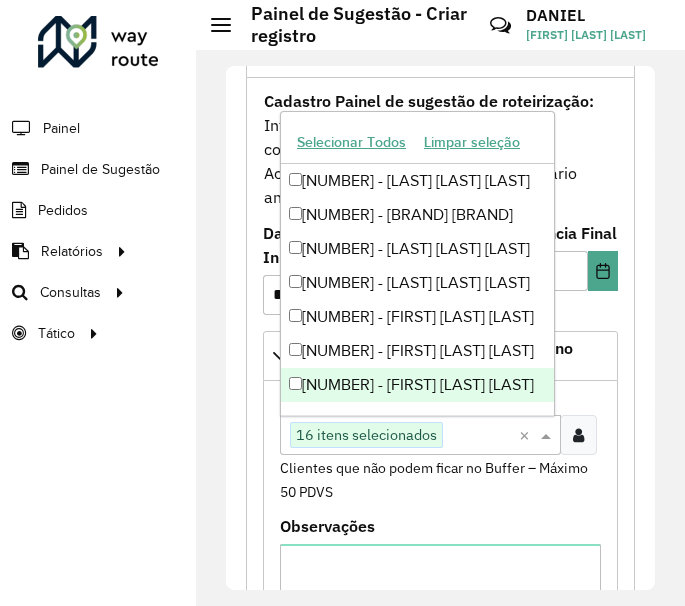 click at bounding box center [478, 436] 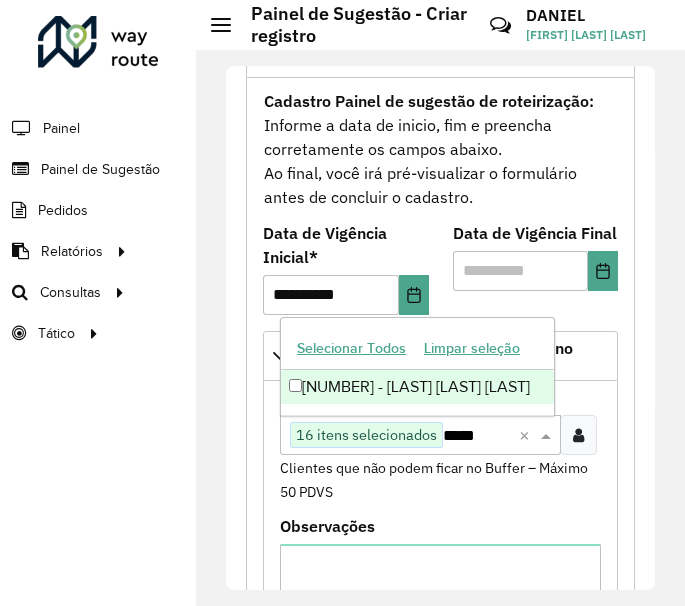 click on "[NUMBER] - [LAST] [LAST] [LAST]" at bounding box center (417, 387) 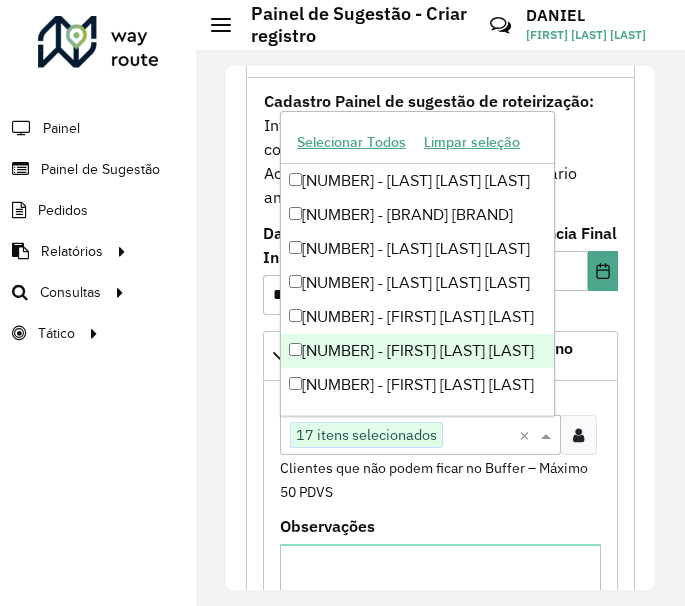 click at bounding box center [478, 436] 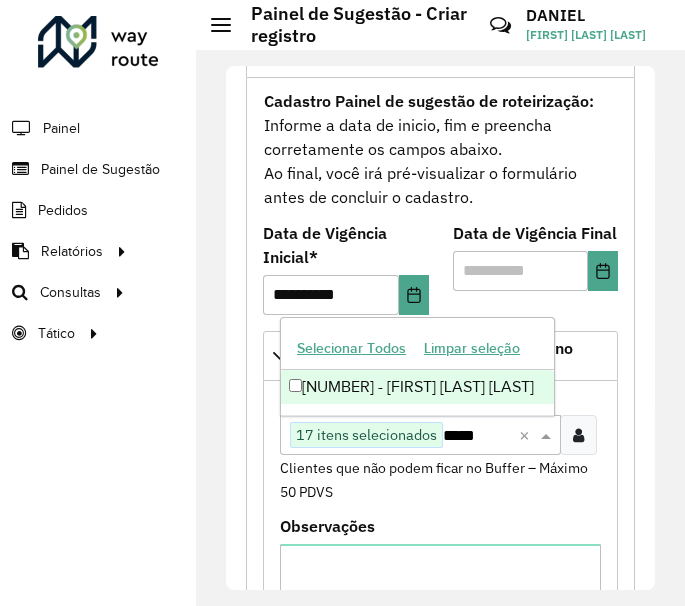 click on "[NUMBER] - [FIRST] [LAST] [LAST]" at bounding box center (417, 387) 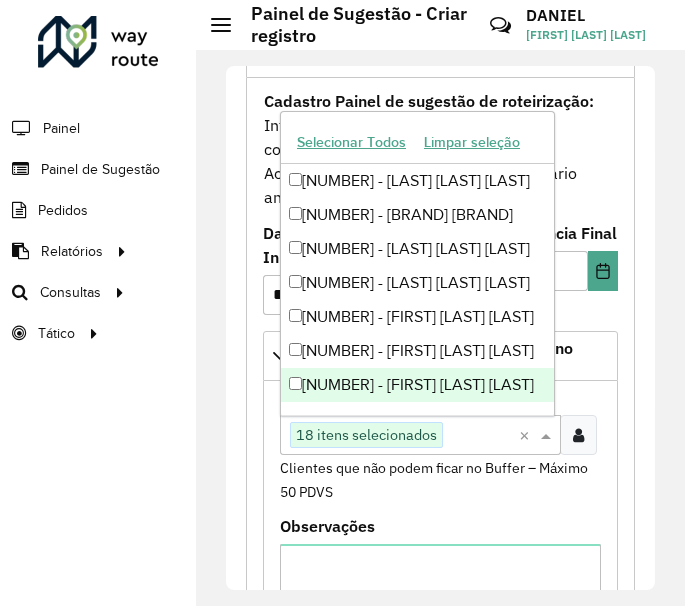 paste on "*****" 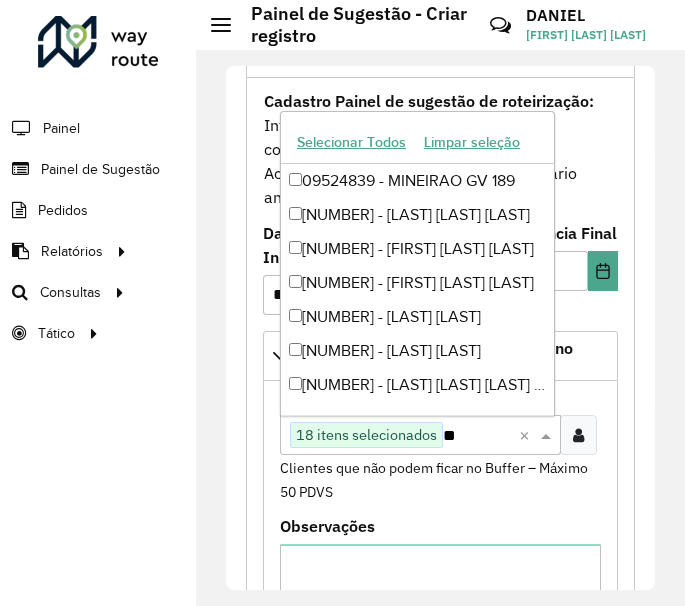 type on "*" 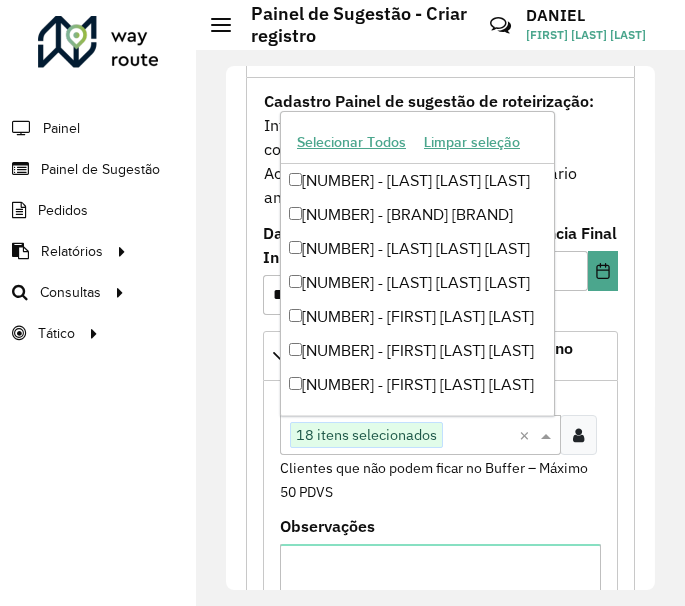 click at bounding box center [478, 436] 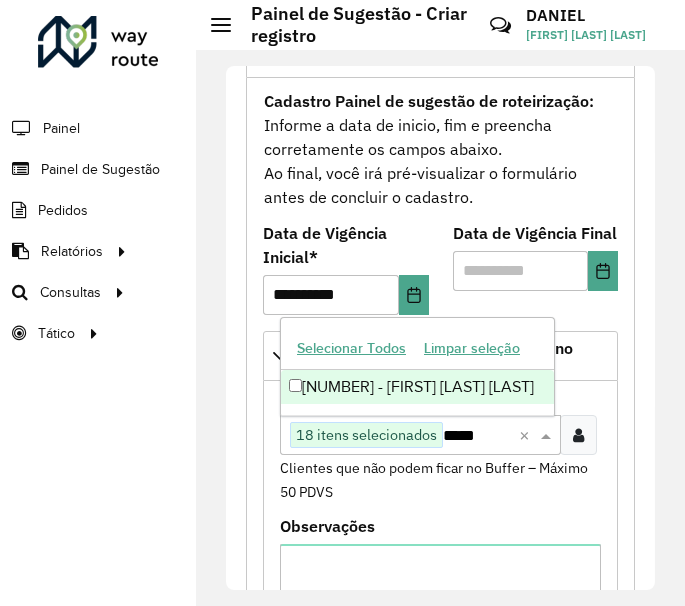click on "[NUMBER] - [FIRST] [LAST] [LAST]" at bounding box center [417, 387] 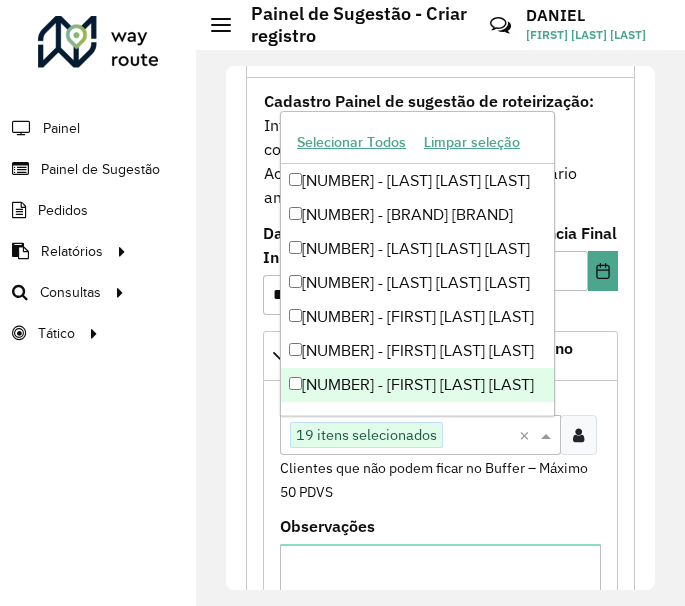 click at bounding box center (478, 436) 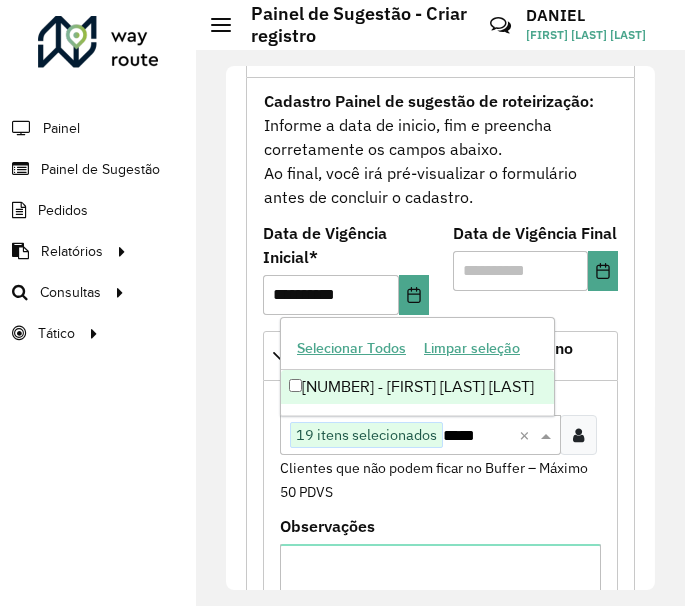 click on "[NUMBER] - [FIRST] [LAST] [LAST]" at bounding box center (417, 387) 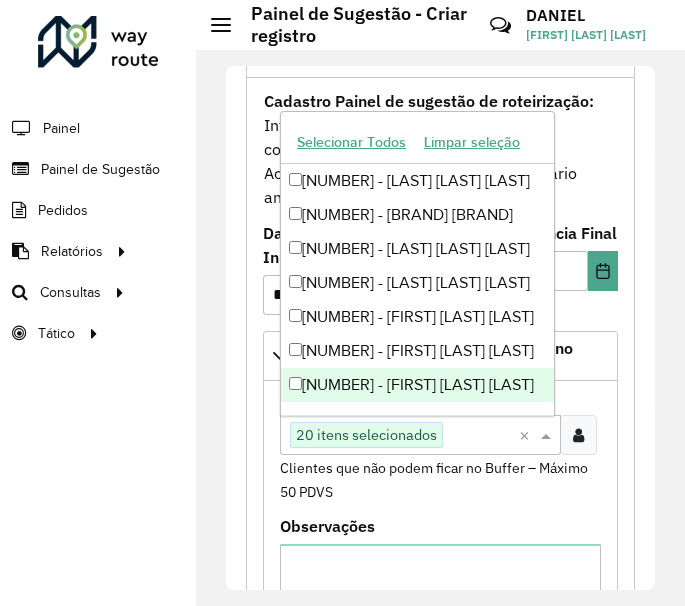 click at bounding box center [478, 436] 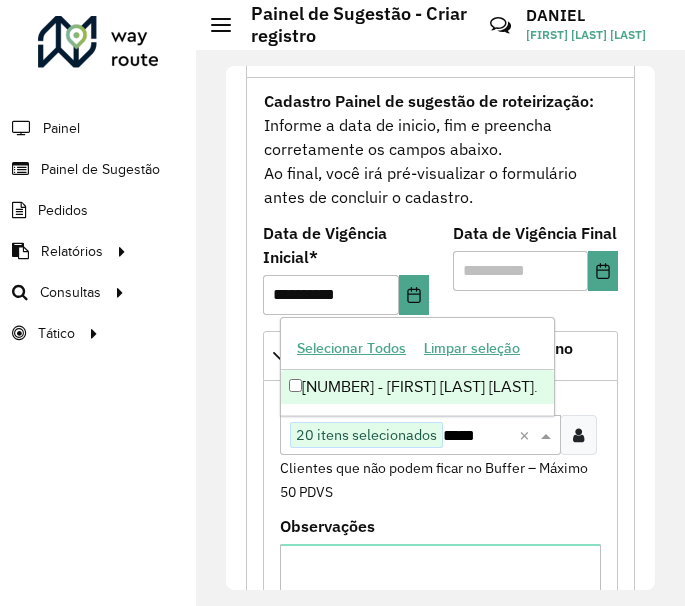 click on "[NUMBER] - [FIRST] [LAST] [LAST]." at bounding box center (417, 387) 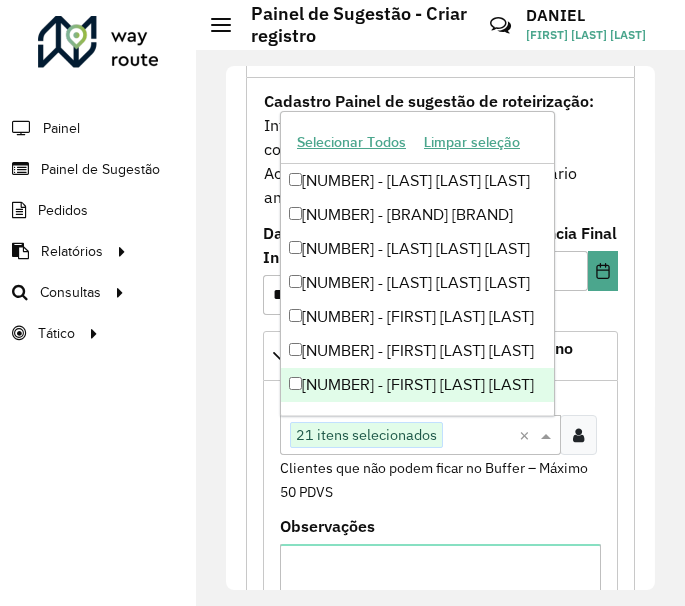 click on "Clique no botão para buscar clientes 21 itens selecionados" at bounding box center (399, 435) 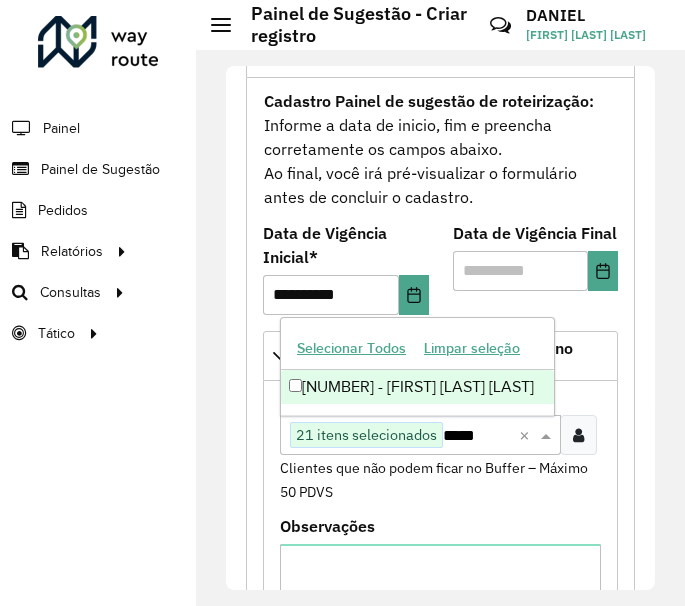 click on "[NUMBER] - [FIRST] [LAST] [LAST]" at bounding box center [417, 387] 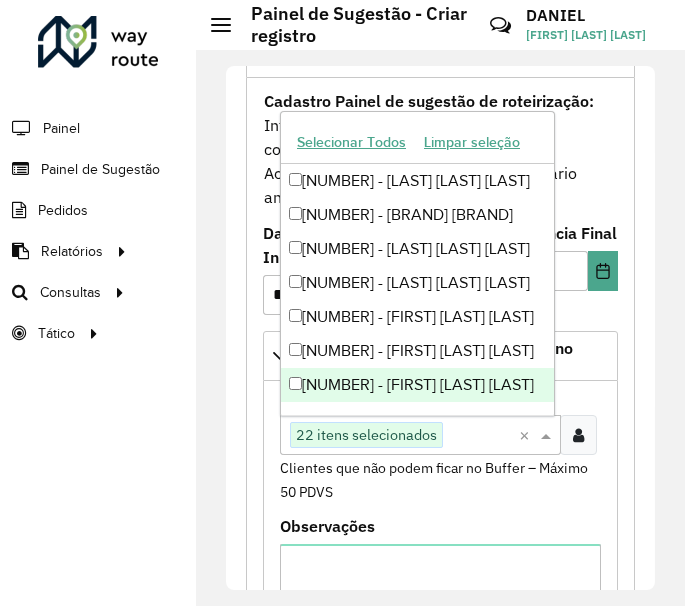 click at bounding box center (478, 436) 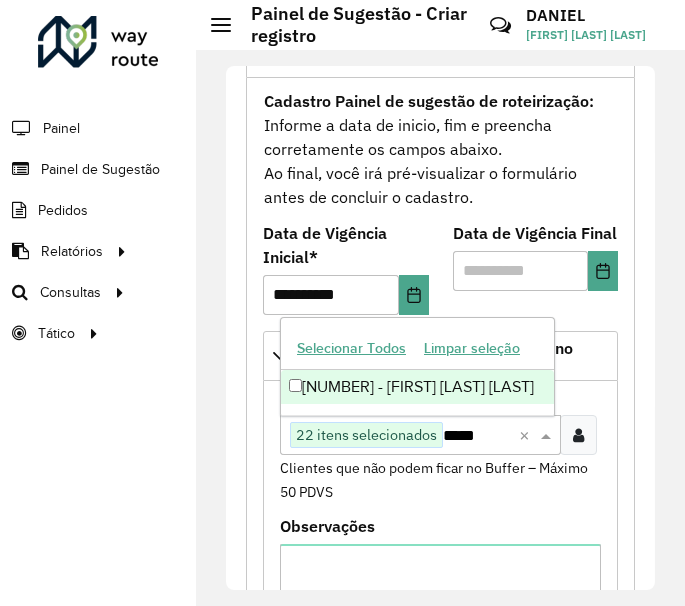click on "[NUMBER] - [FIRST] [LAST] [LAST]" at bounding box center [417, 387] 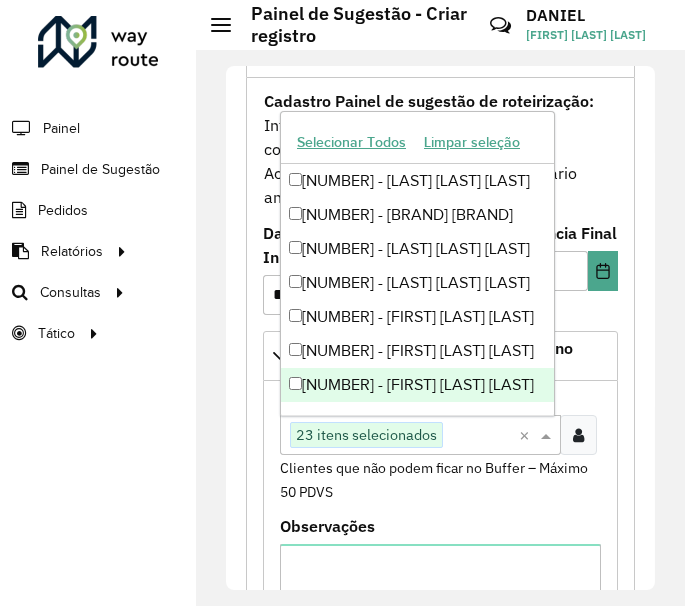click at bounding box center (478, 436) 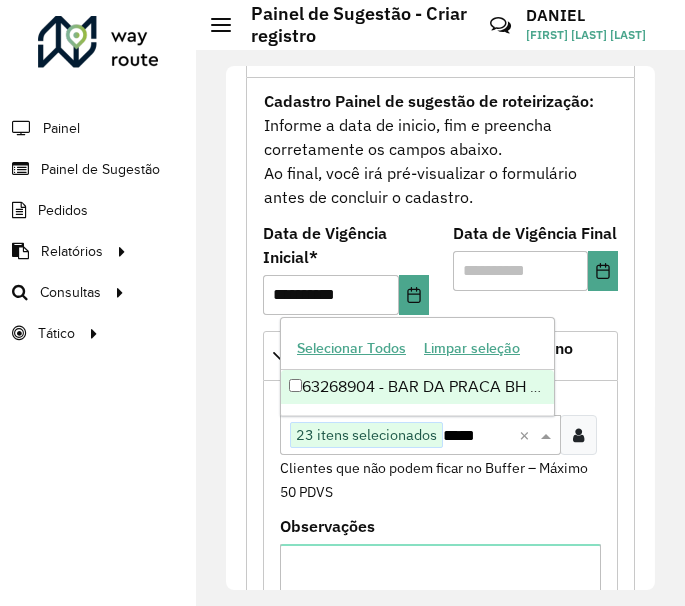 click on "63268904 - BAR DA PRACA BH LTDA" at bounding box center (417, 387) 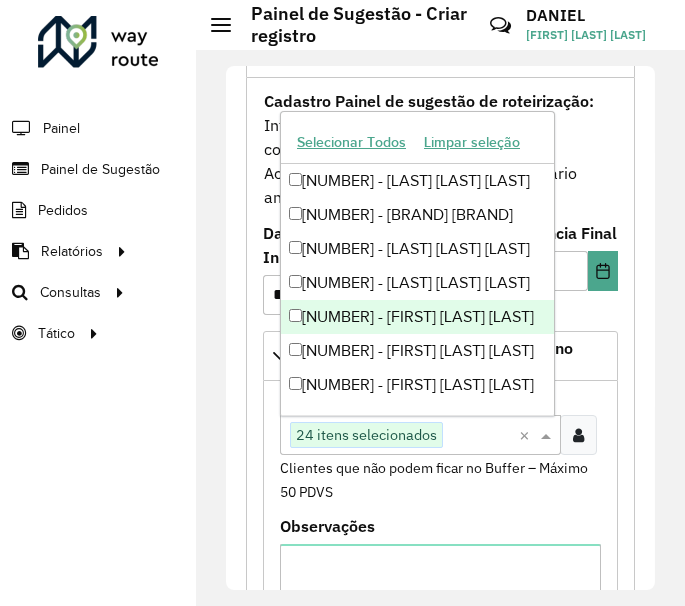 click at bounding box center (478, 436) 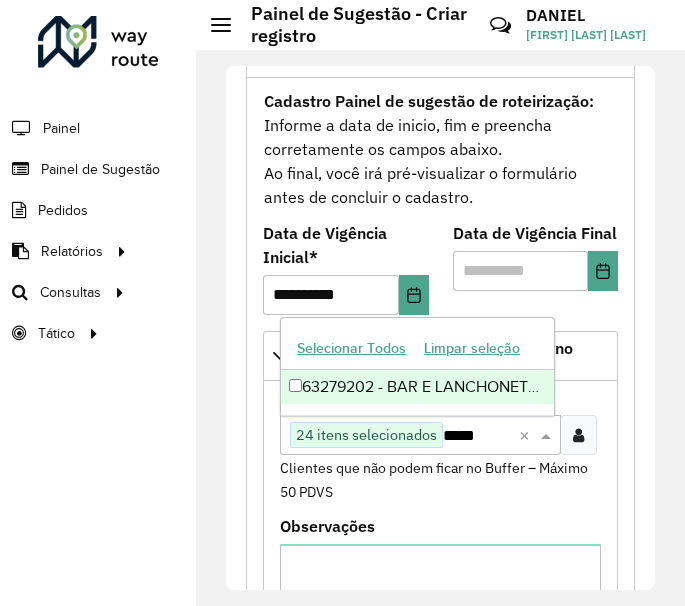 click on "63279202 - BAR E LANCHONETE FIM" at bounding box center [417, 387] 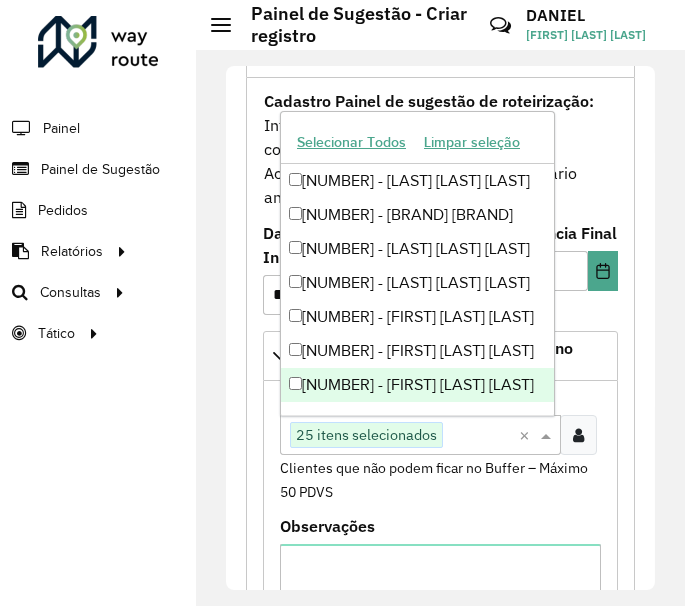 paste on "*****" 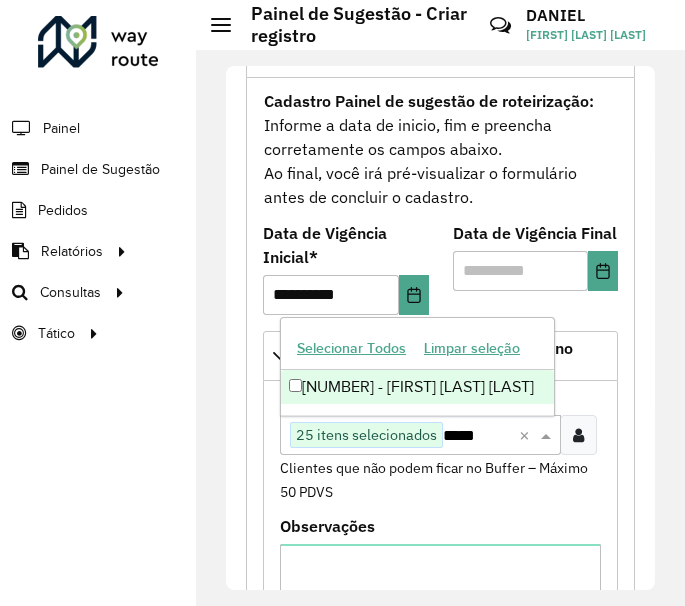 click on "[NUMBER] - [FIRST] [LAST] [LAST]" at bounding box center (417, 387) 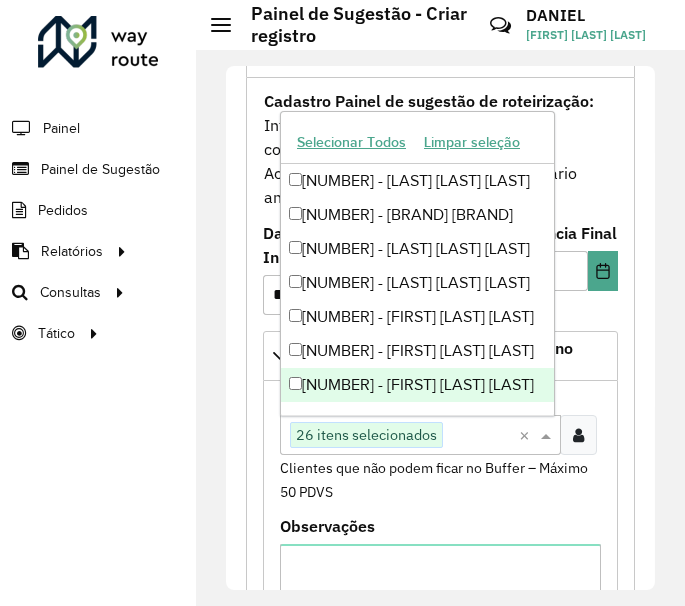 drag, startPoint x: 451, startPoint y: 415, endPoint x: 455, endPoint y: 433, distance: 18.439089 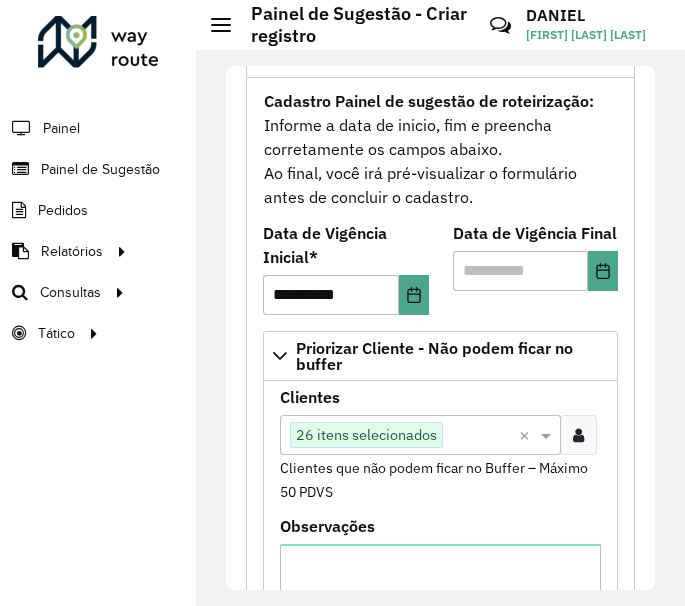 paste on "*****" 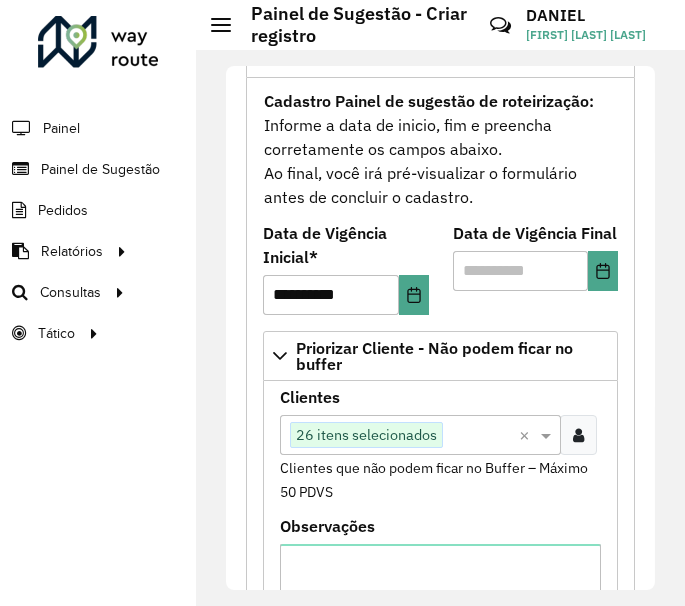 type on "*****" 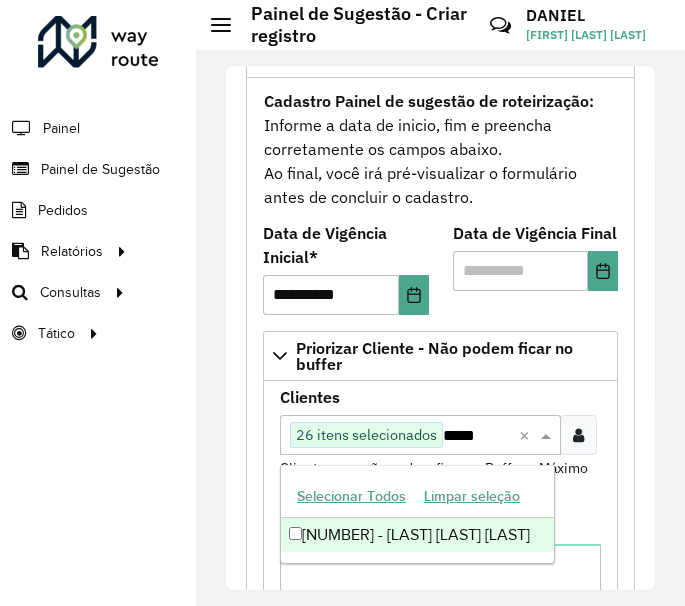 click on "[NUMBER] - [LAST] [LAST] [LAST]" at bounding box center [417, 535] 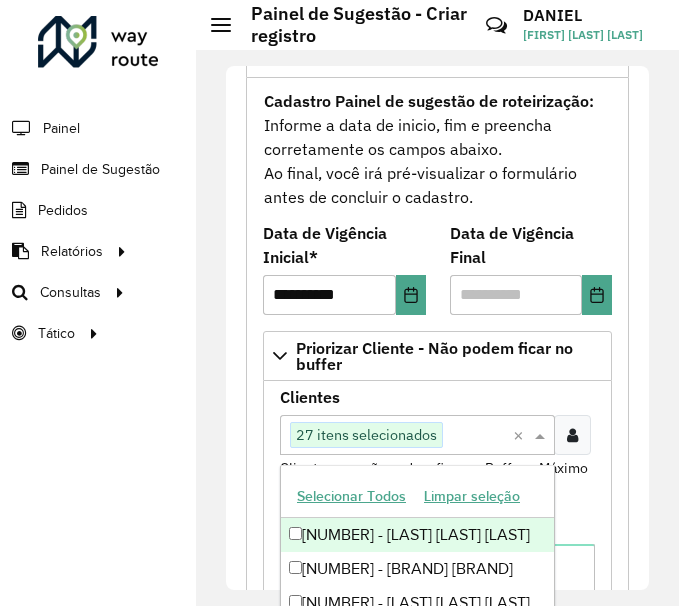paste on "*****" 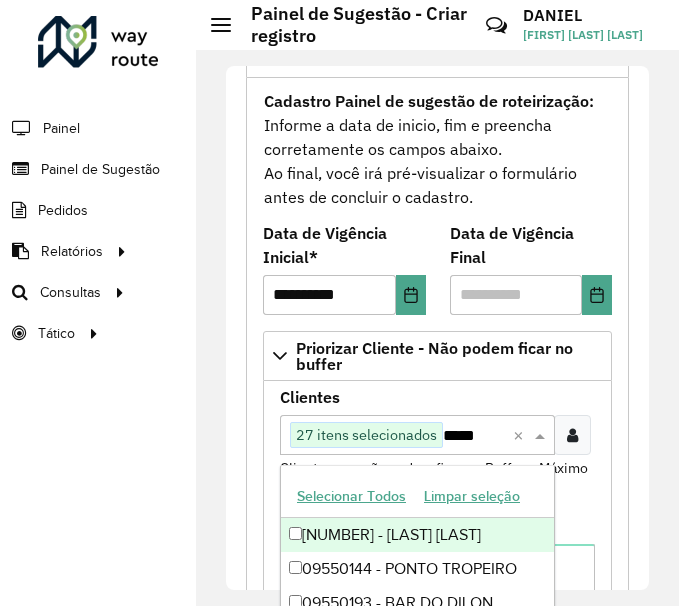 click on "*****" at bounding box center [475, 436] 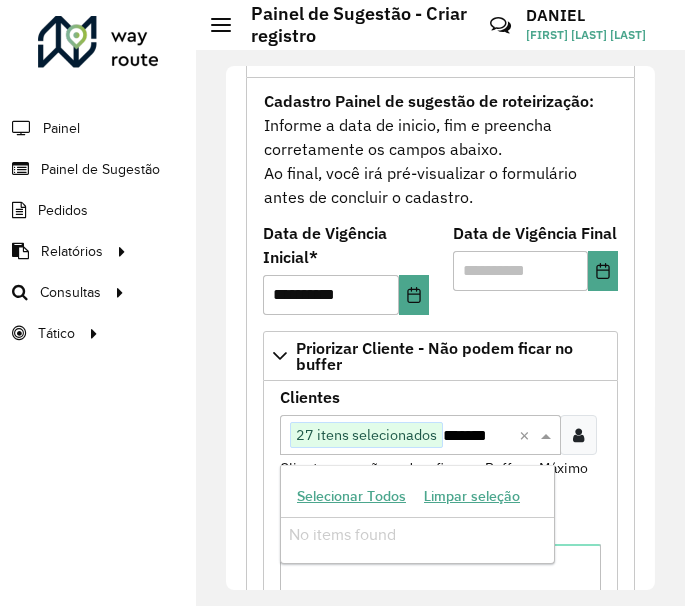 type on "********" 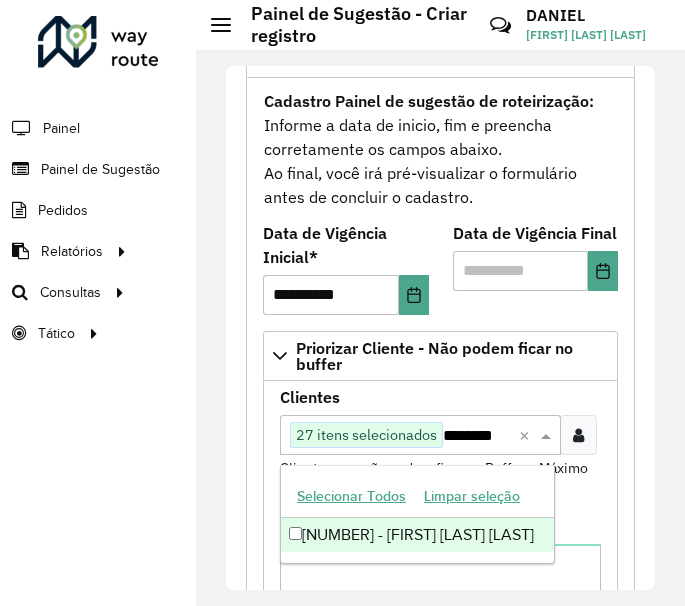 click on "[NUMBER] - [FIRST] [LAST] [LAST]" at bounding box center (417, 535) 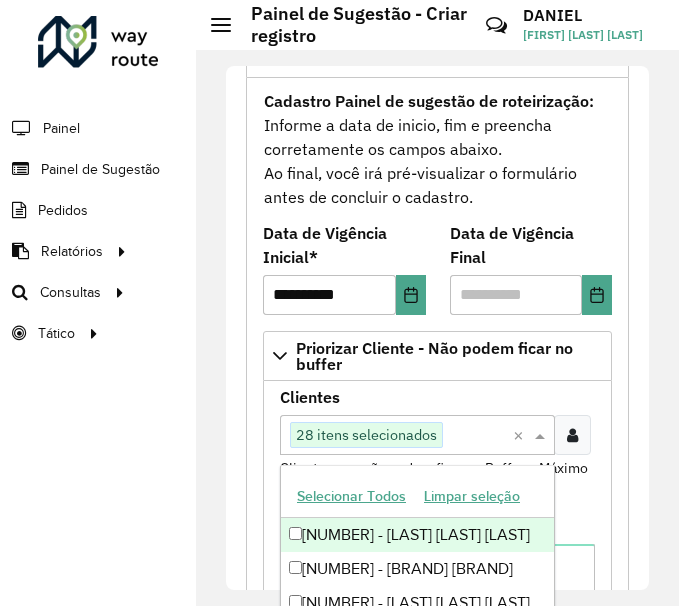 click at bounding box center (475, 436) 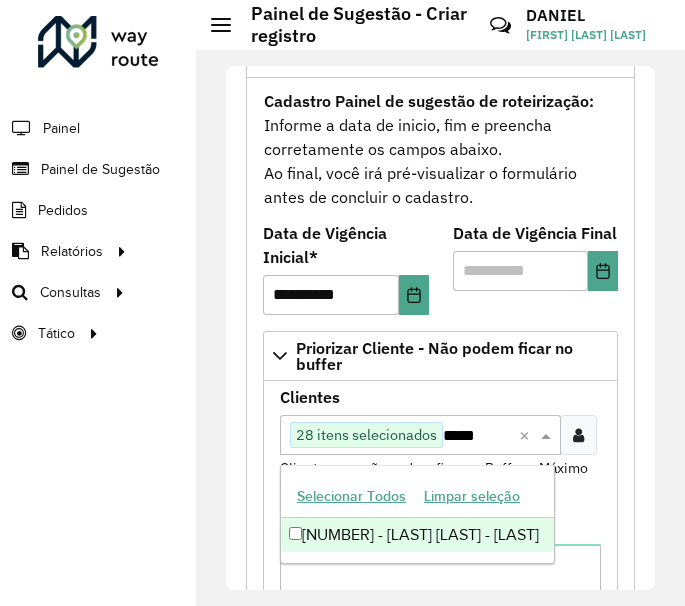 click on "[NUMBER] - [LAST] [LAST] - [LAST]" at bounding box center (417, 535) 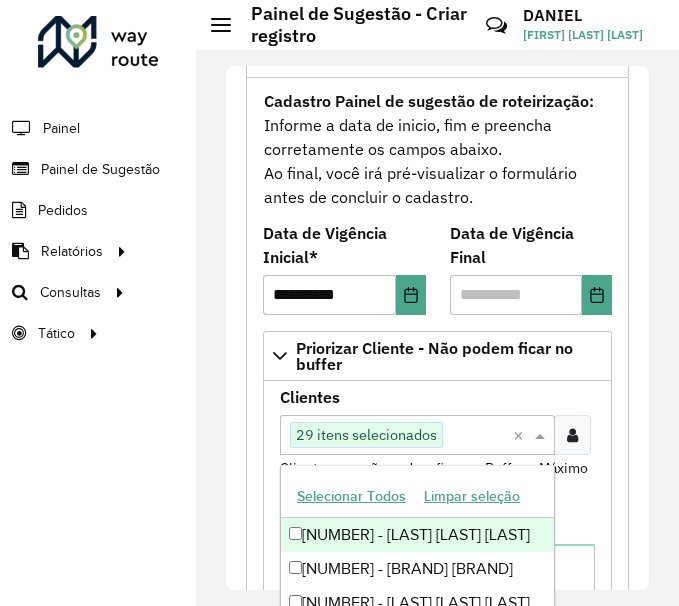 click at bounding box center [475, 436] 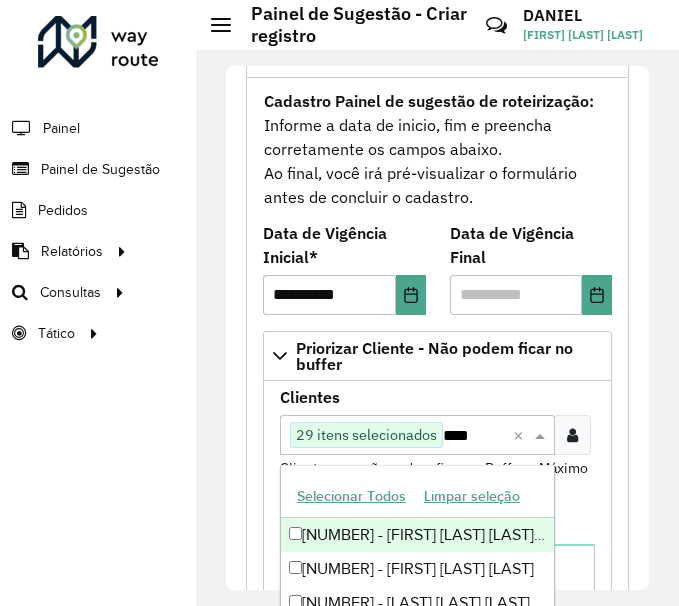 click on "[NUMBER] - [FIRST] [LAST] [LAST] [LAST]" at bounding box center [417, 535] 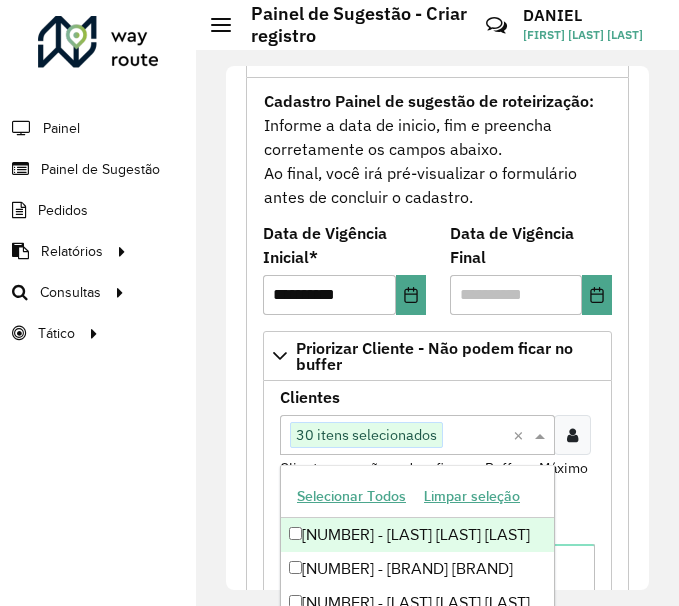 click at bounding box center [475, 436] 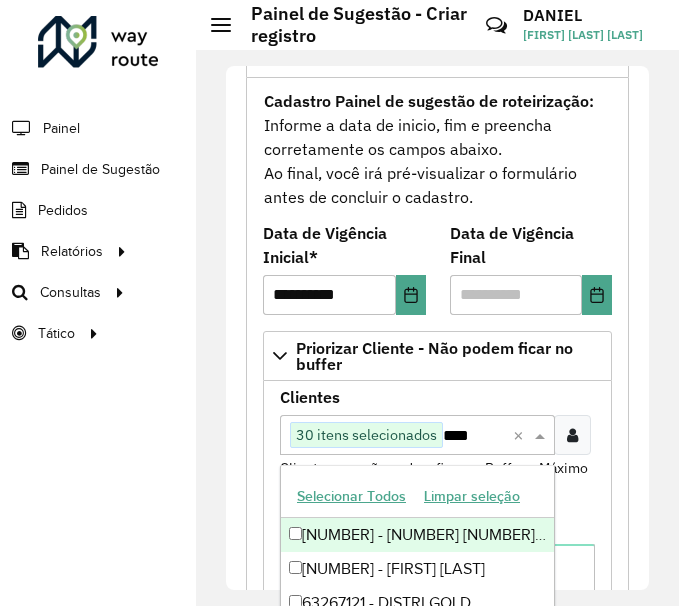 click on "****" at bounding box center (475, 436) 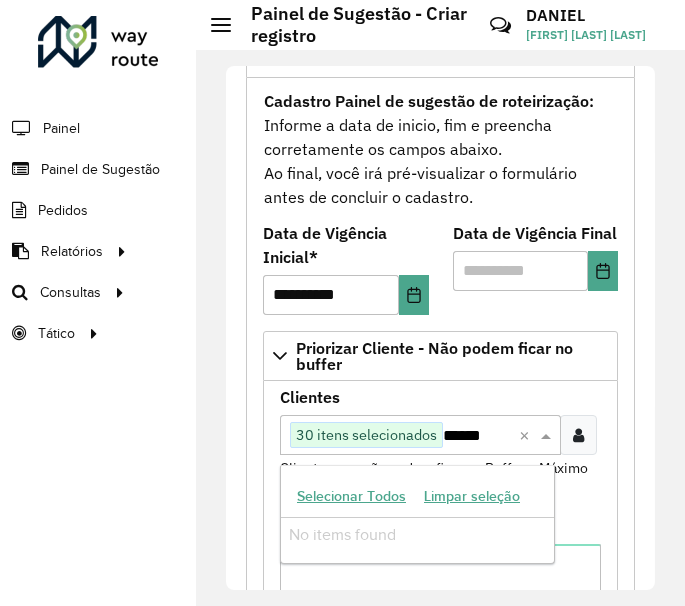 type on "*******" 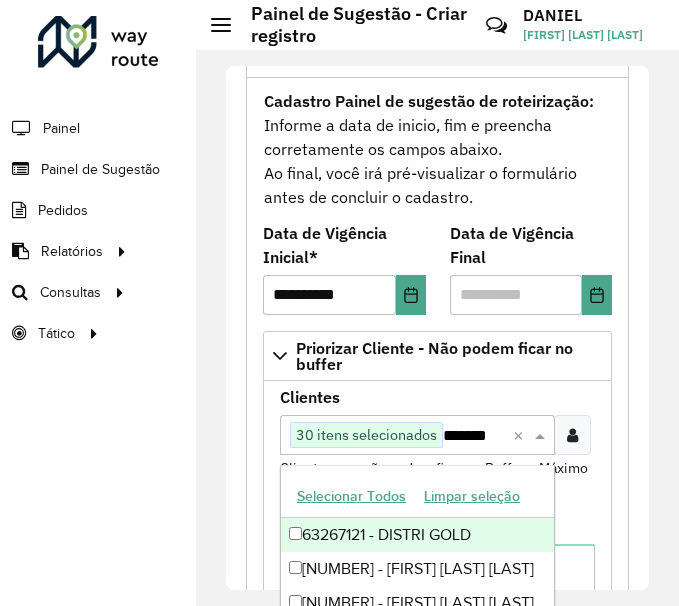 click on "63267121 - DISTRI GOLD" at bounding box center (417, 535) 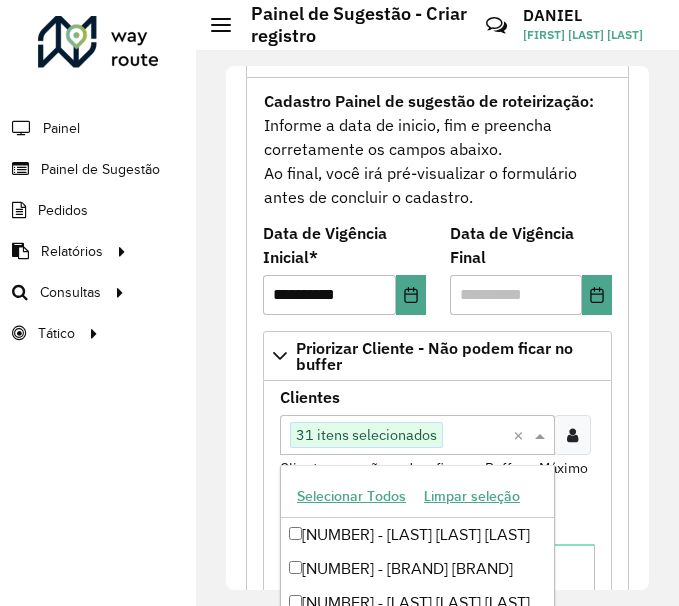 click at bounding box center [475, 436] 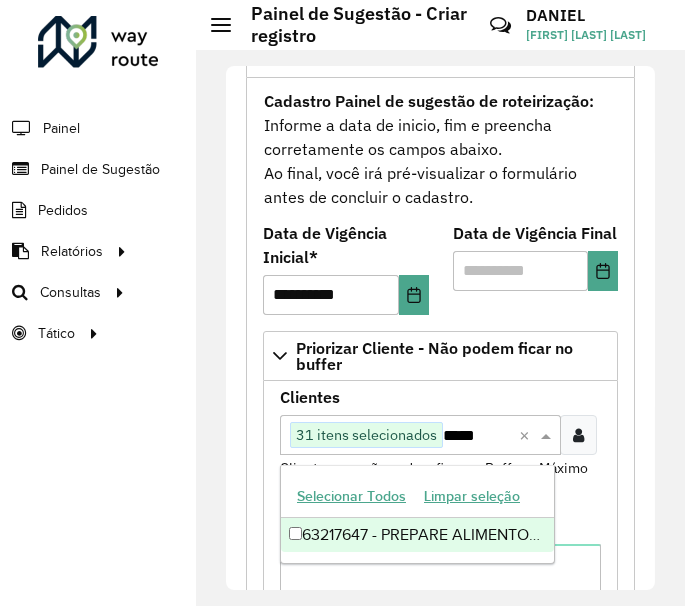click on "63217647 - PREPARE ALIMENTOS E" at bounding box center [417, 535] 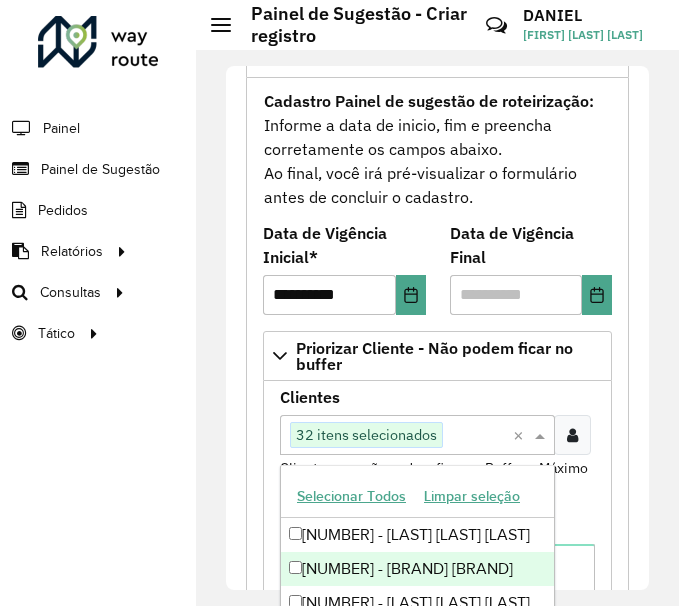 click at bounding box center (475, 436) 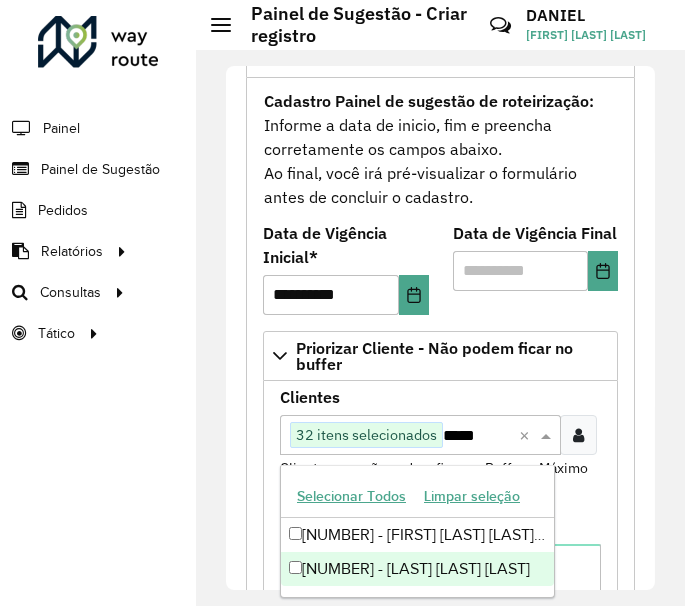 click on "[NUMBER] - [LAST] [LAST] [LAST]" at bounding box center [417, 569] 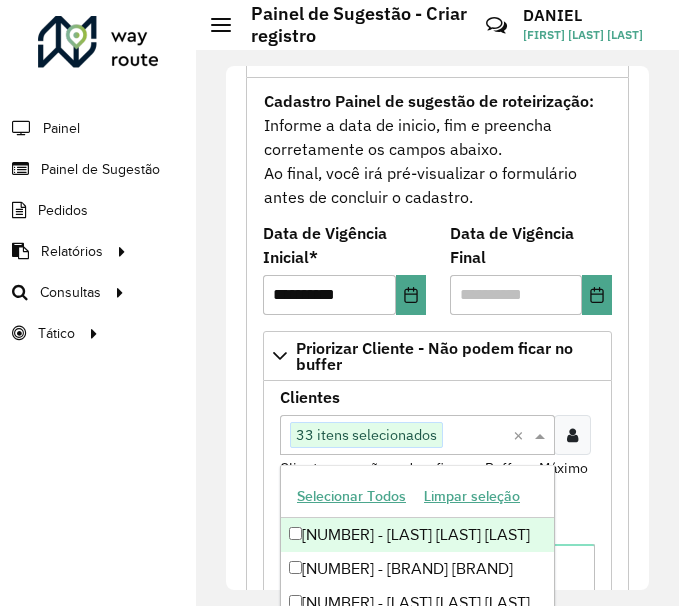 paste on "*****" 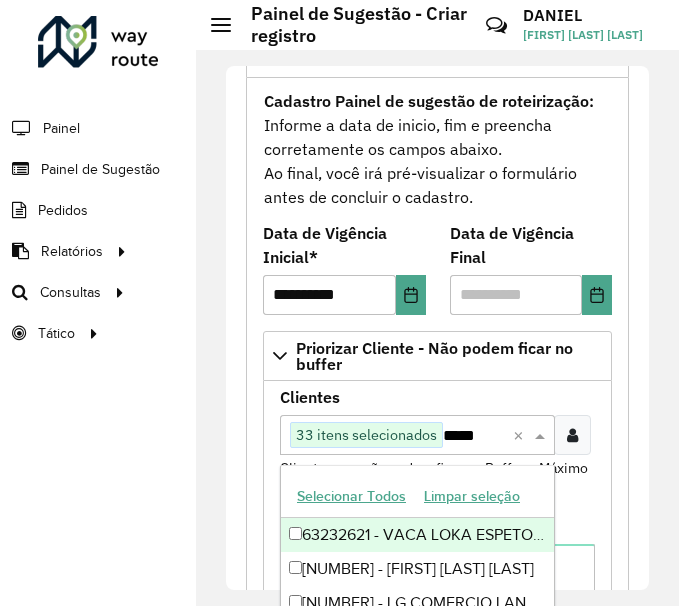 click on "*****" at bounding box center [475, 436] 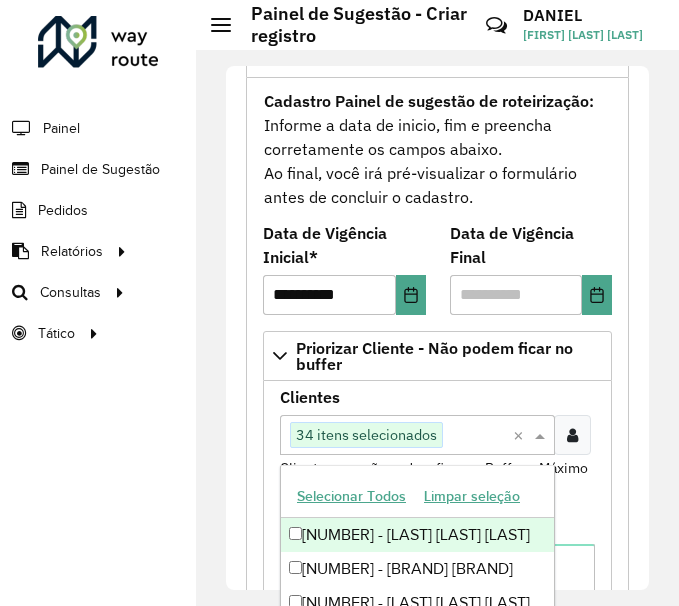 paste on "*****" 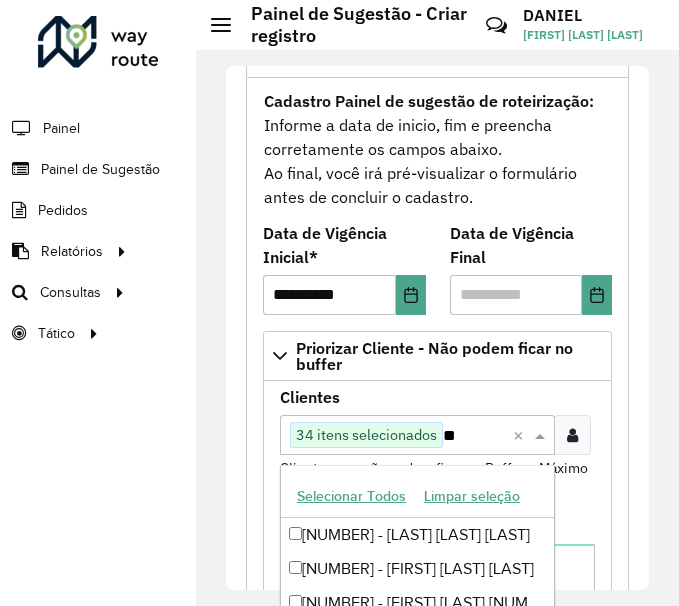 type on "*" 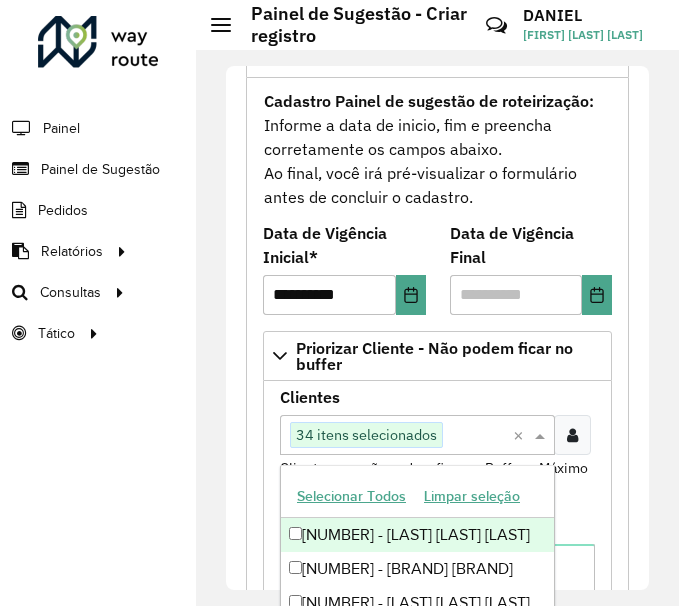 paste on "*****" 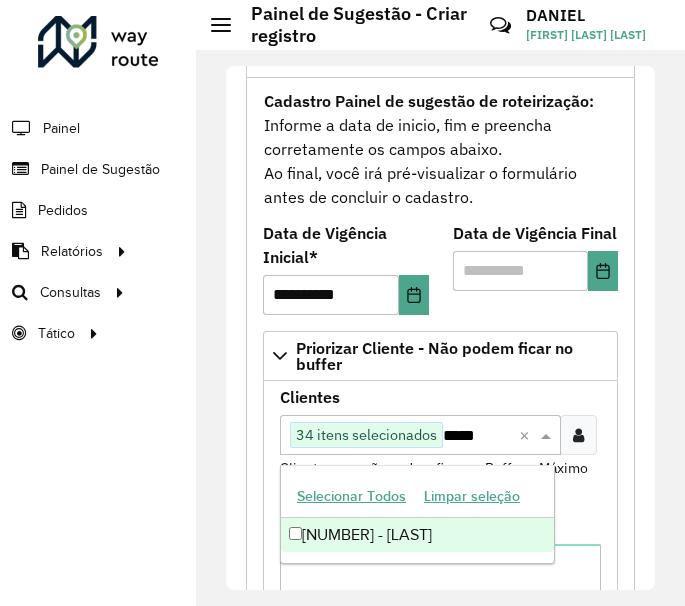 click on "[NUMBER] - [LAST]" at bounding box center [417, 535] 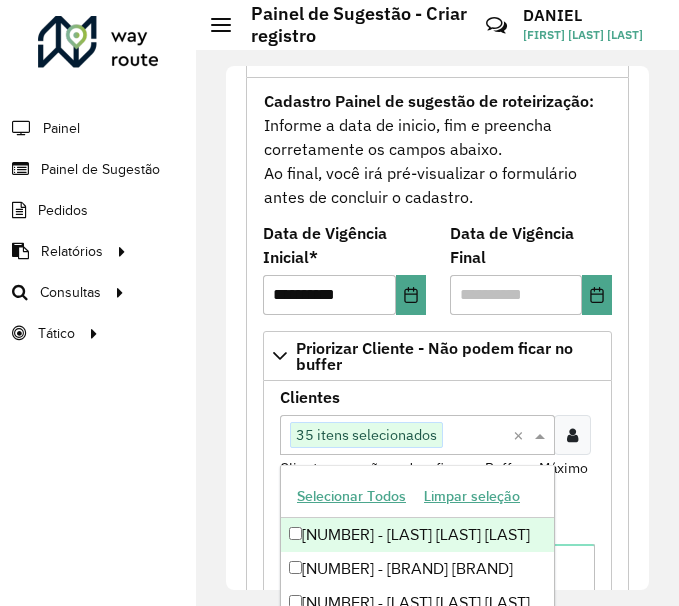 click at bounding box center (475, 436) 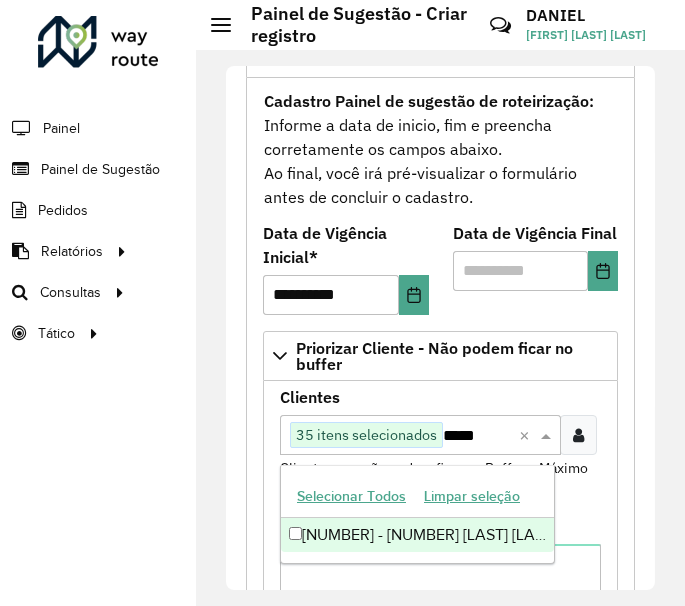 click on "[NUMBER] - [NUMBER] [LAST] [LAST]" at bounding box center (417, 535) 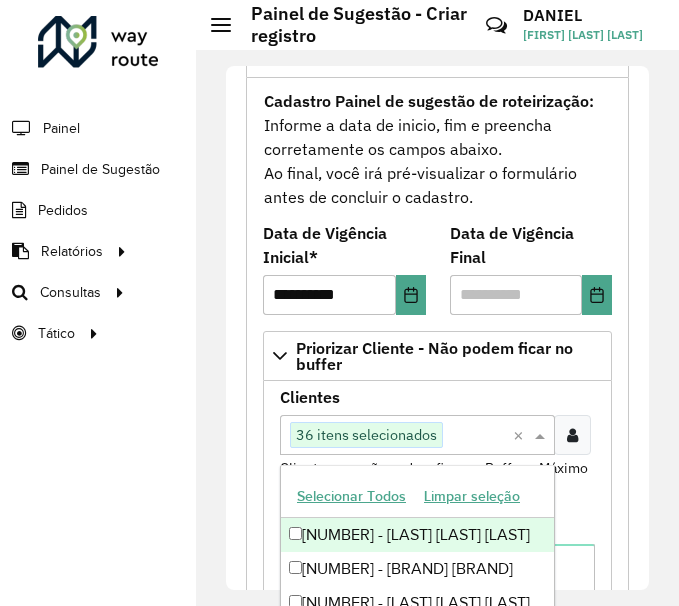 paste on "*****" 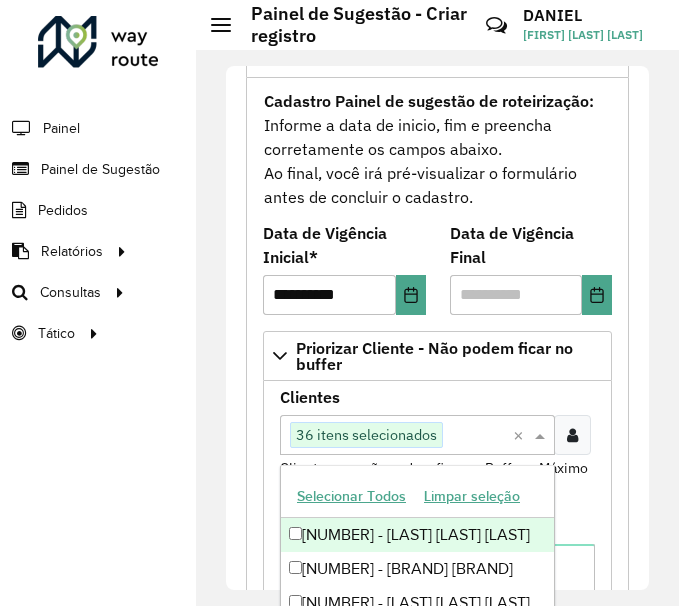 type on "*****" 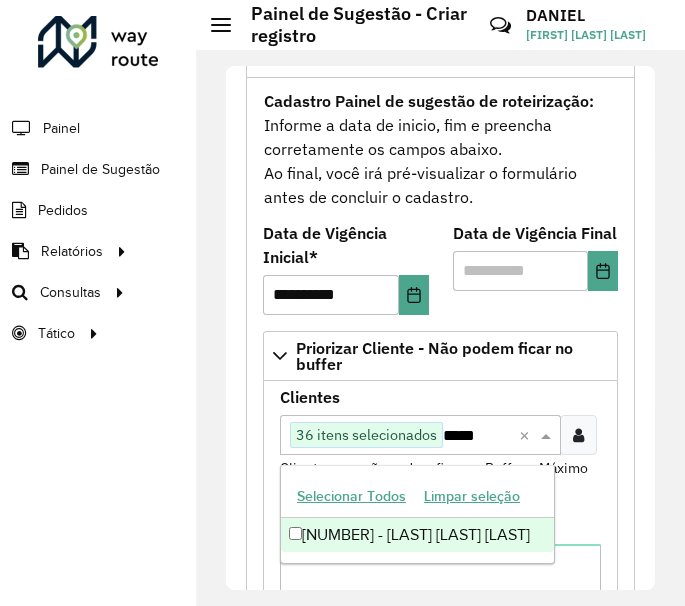 click on "[NUMBER] - [LAST] [LAST] [LAST]" at bounding box center (417, 535) 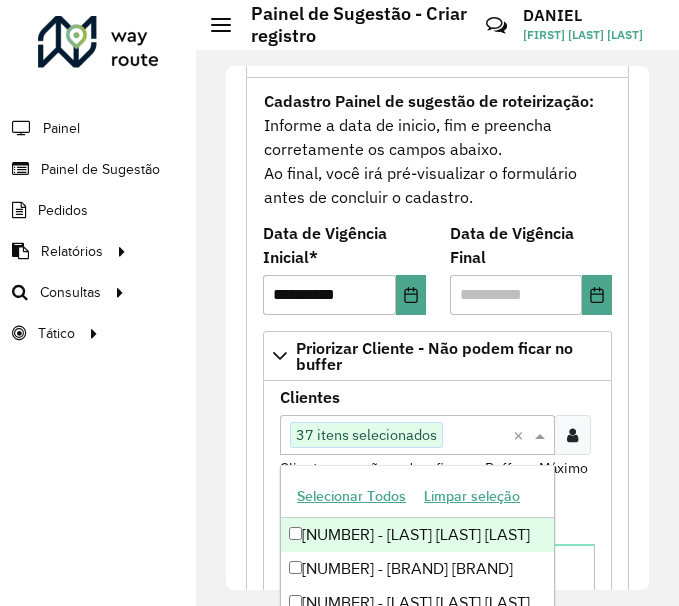 paste on "*****" 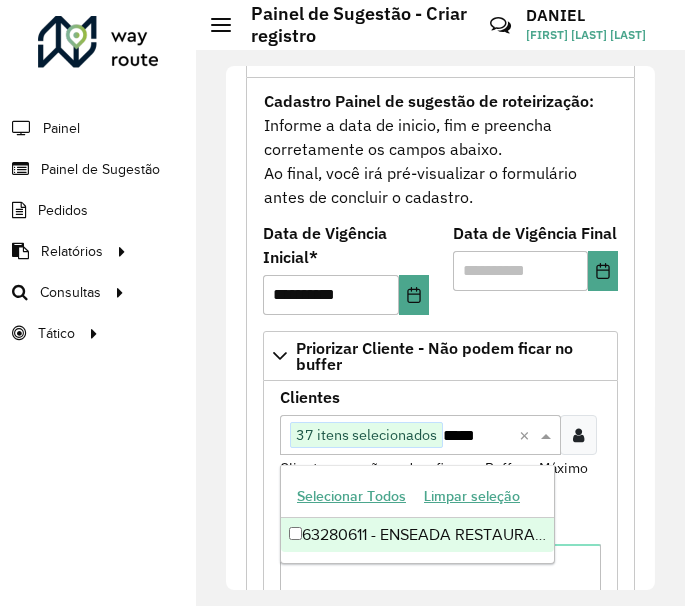 click on "63280611 - ENSEADA RESTAURANTE" at bounding box center [417, 535] 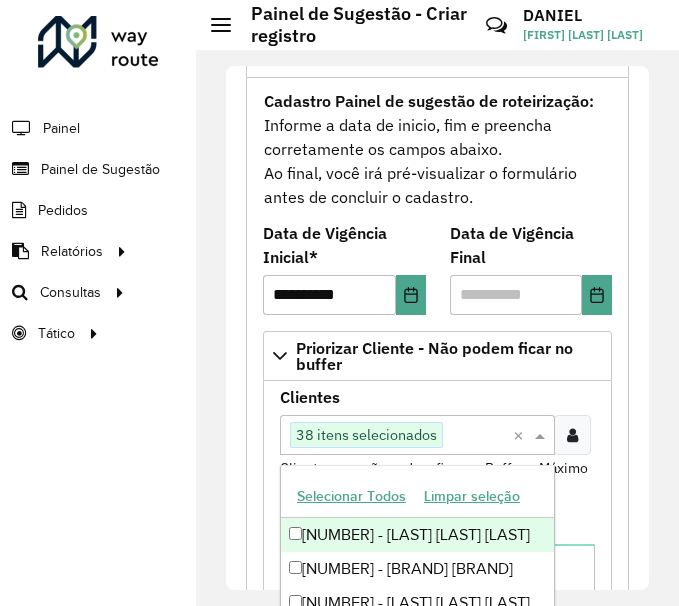 click at bounding box center (475, 436) 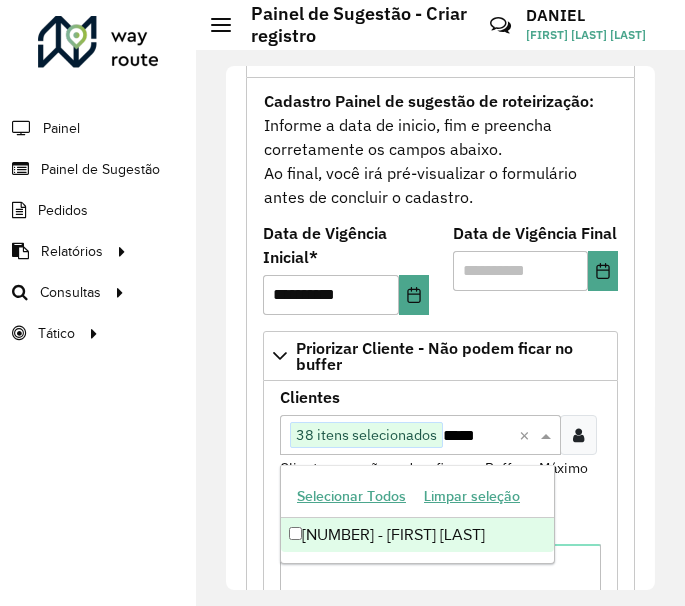 click on "[NUMBER] - [FIRST] [LAST]" at bounding box center (417, 535) 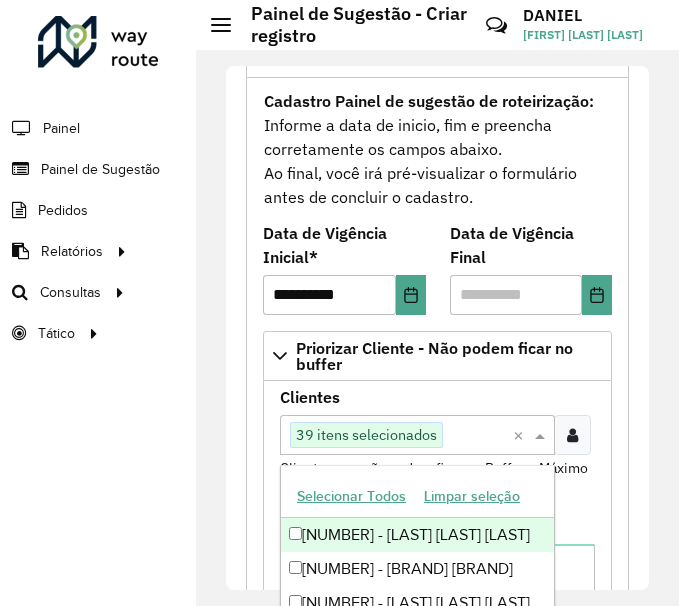click at bounding box center (475, 436) 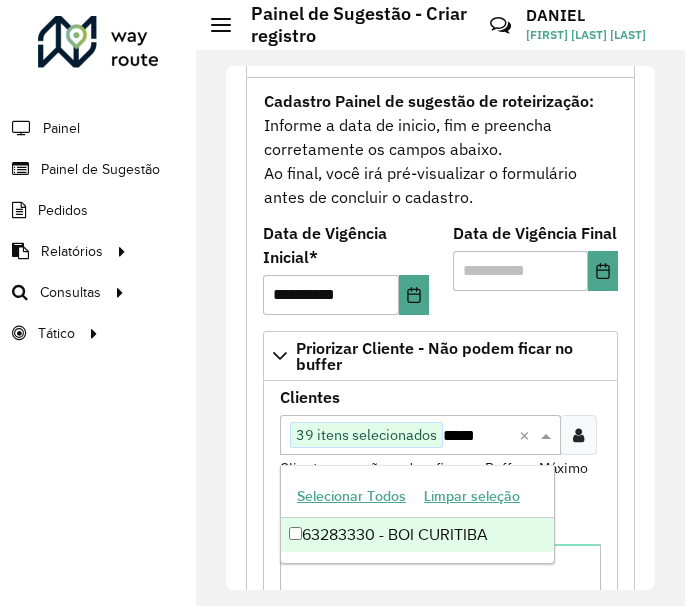click on "63283330 - BOI CURITIBA" at bounding box center (417, 535) 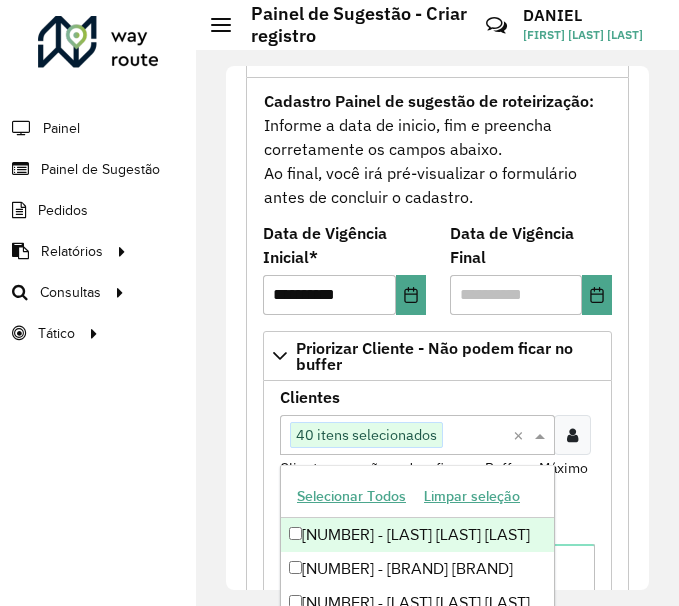 click at bounding box center [475, 436] 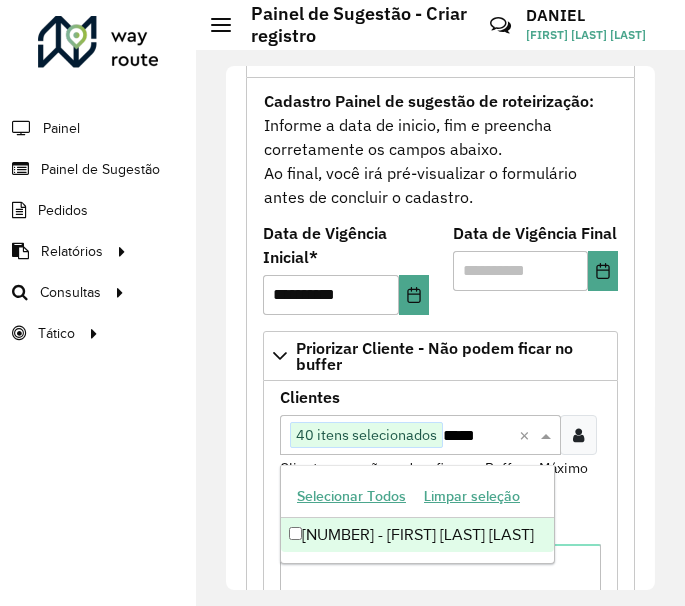 click on "[NUMBER] - [FIRST] [LAST] [LAST]" at bounding box center (417, 535) 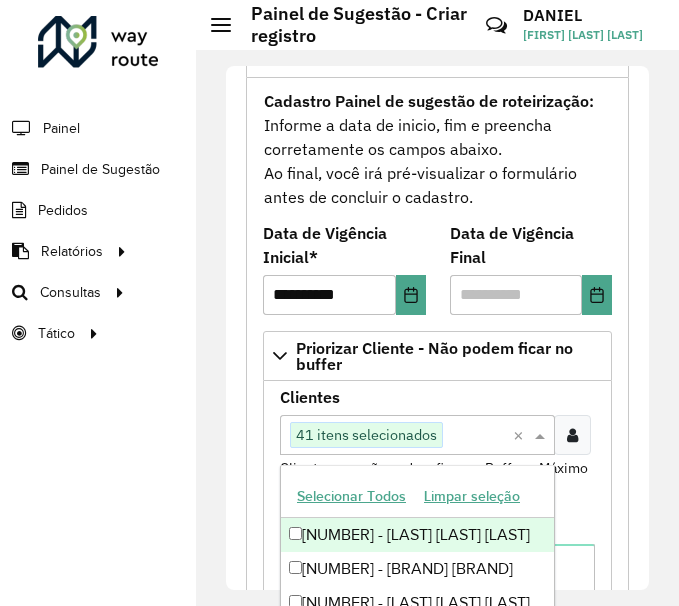 click on "**********" 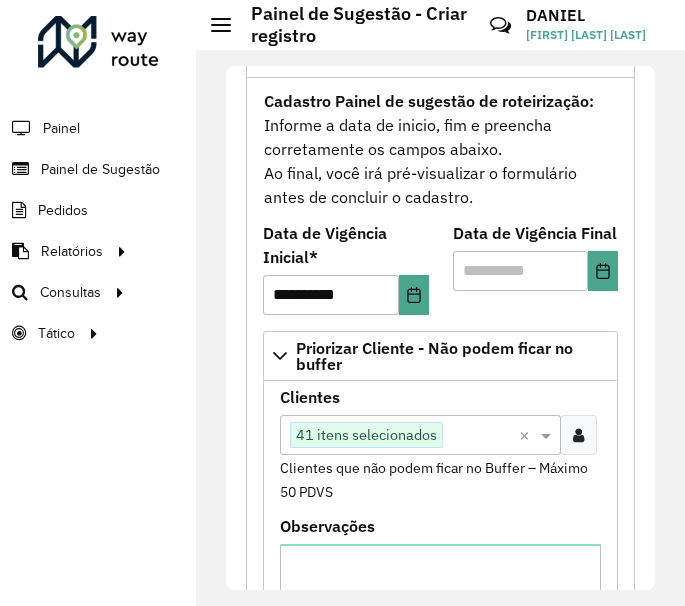 click on "Cadastro Painel de sugestão de roteirização:
Informe a data de inicio, fim e preencha corretamente os campos abaixo.
Ao final, você irá pré-visualizar o formulário antes de concluir o cadastro." at bounding box center [440, 149] 